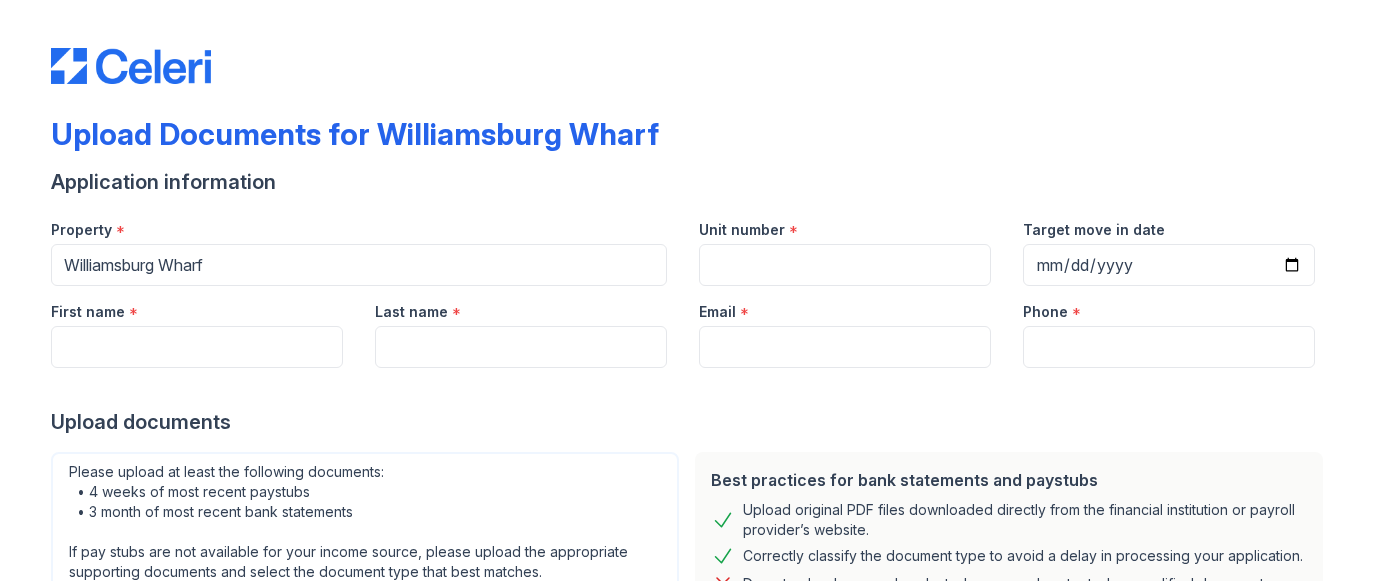 scroll, scrollTop: 0, scrollLeft: 0, axis: both 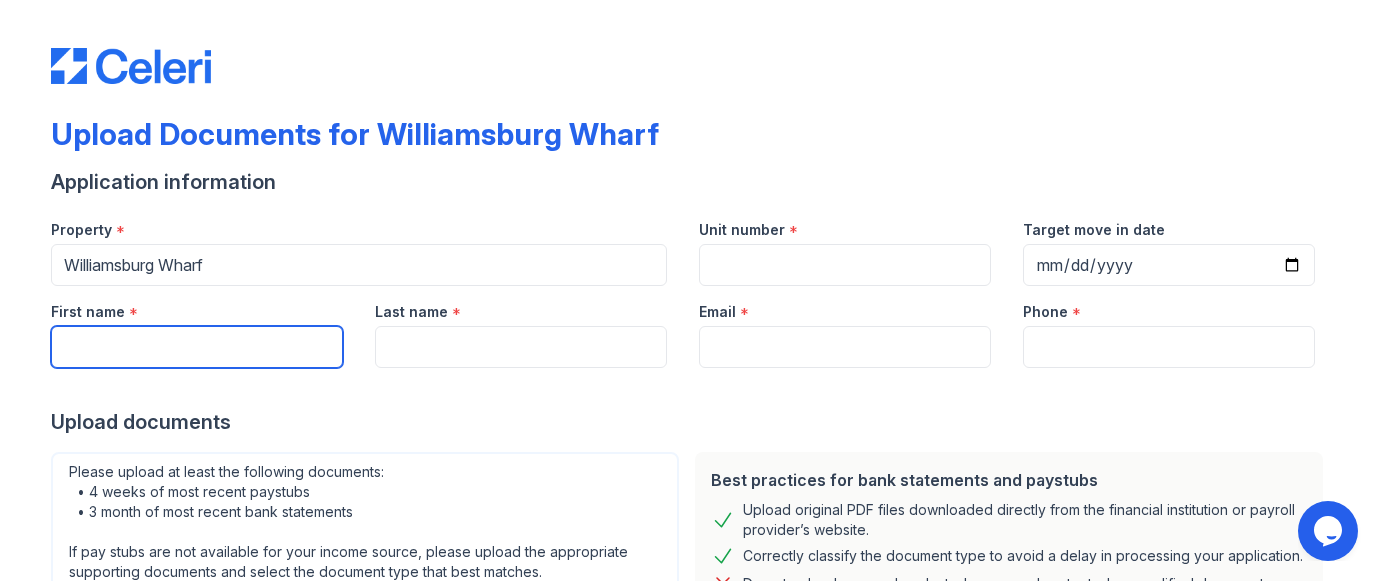 click on "First name" at bounding box center [197, 347] 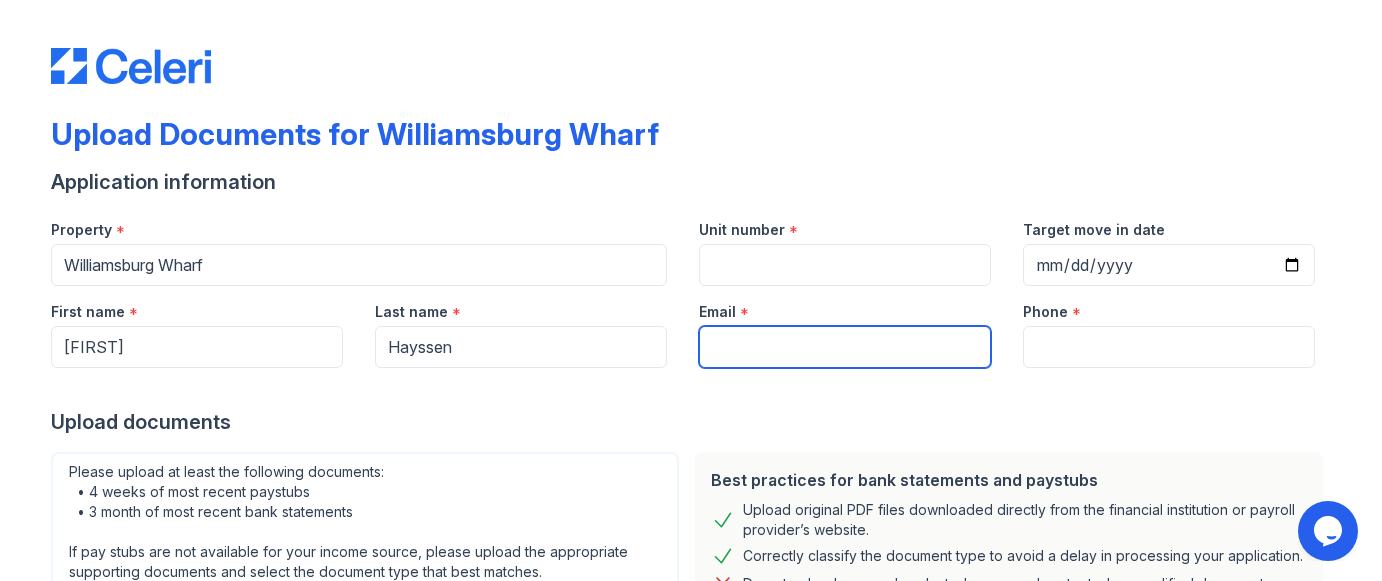 type on "axhayssen@gmail.com" 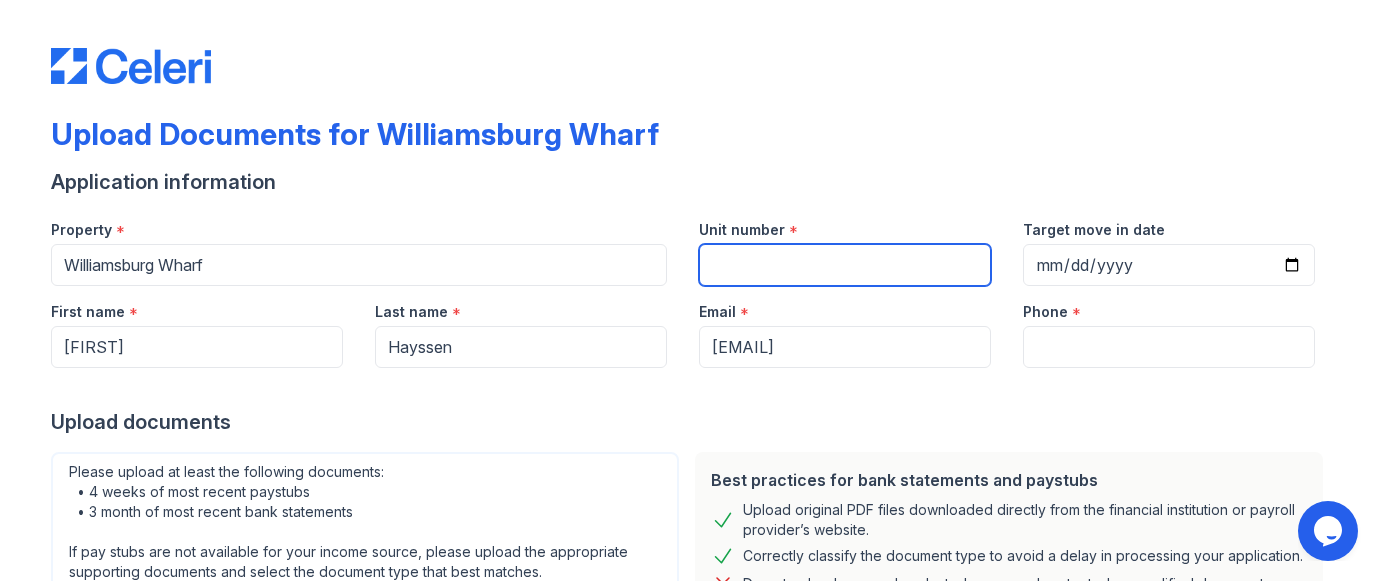 click on "Unit number" at bounding box center [845, 265] 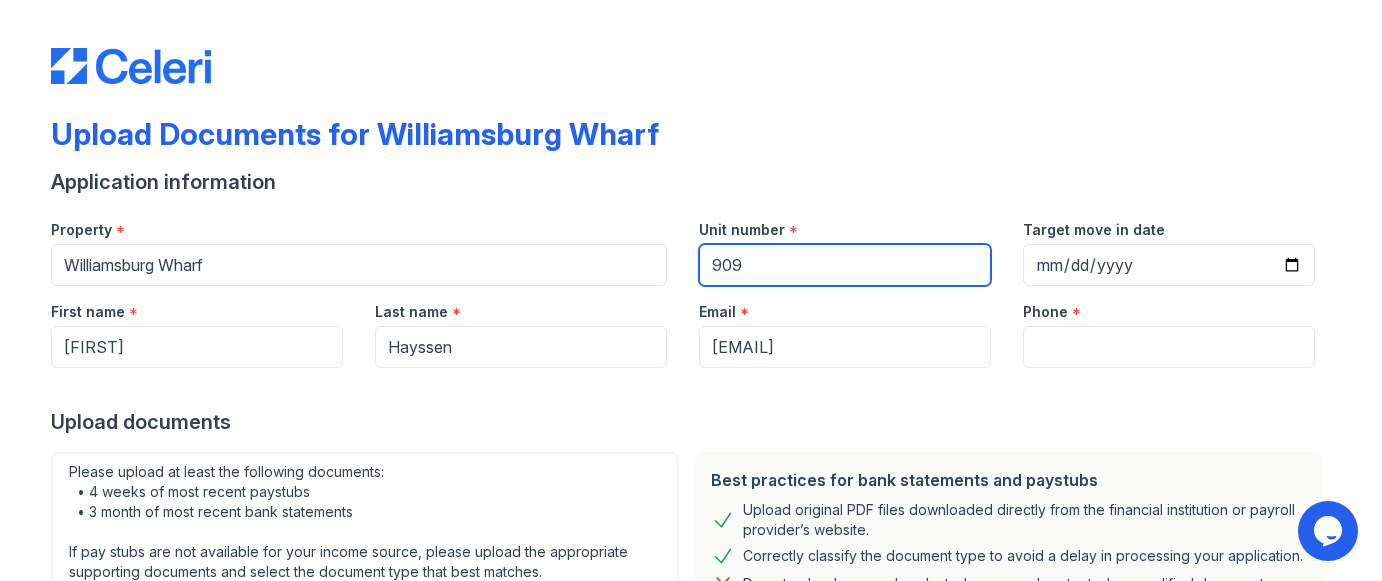 type on "909" 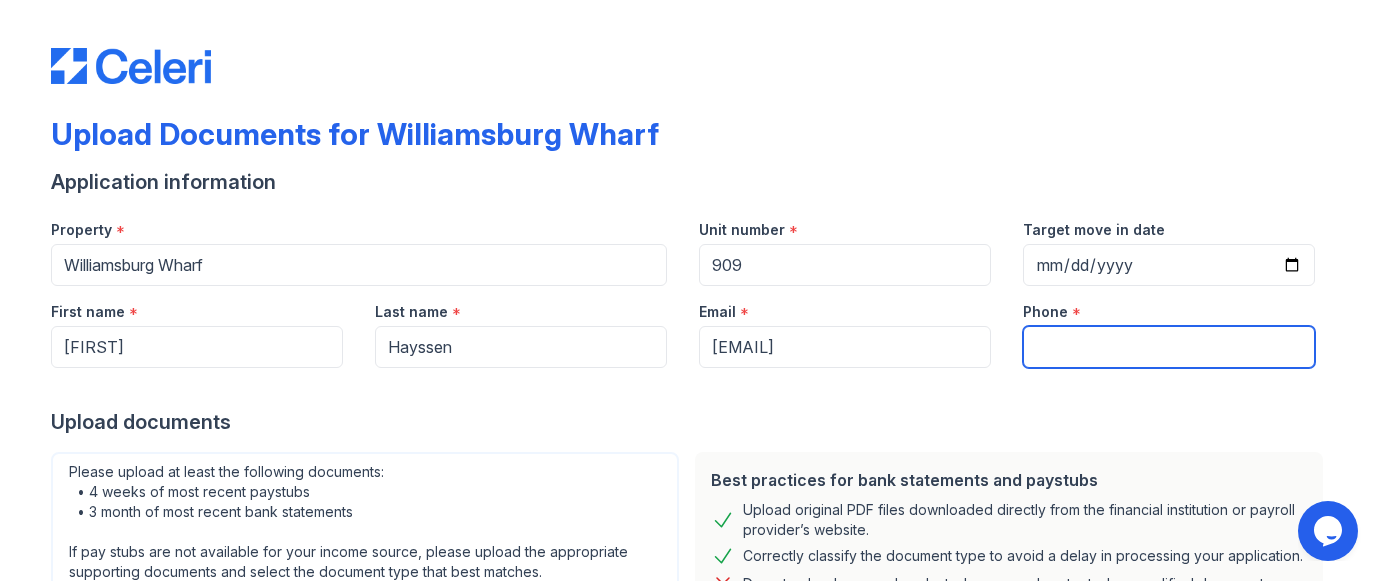 click on "Phone" at bounding box center (1169, 347) 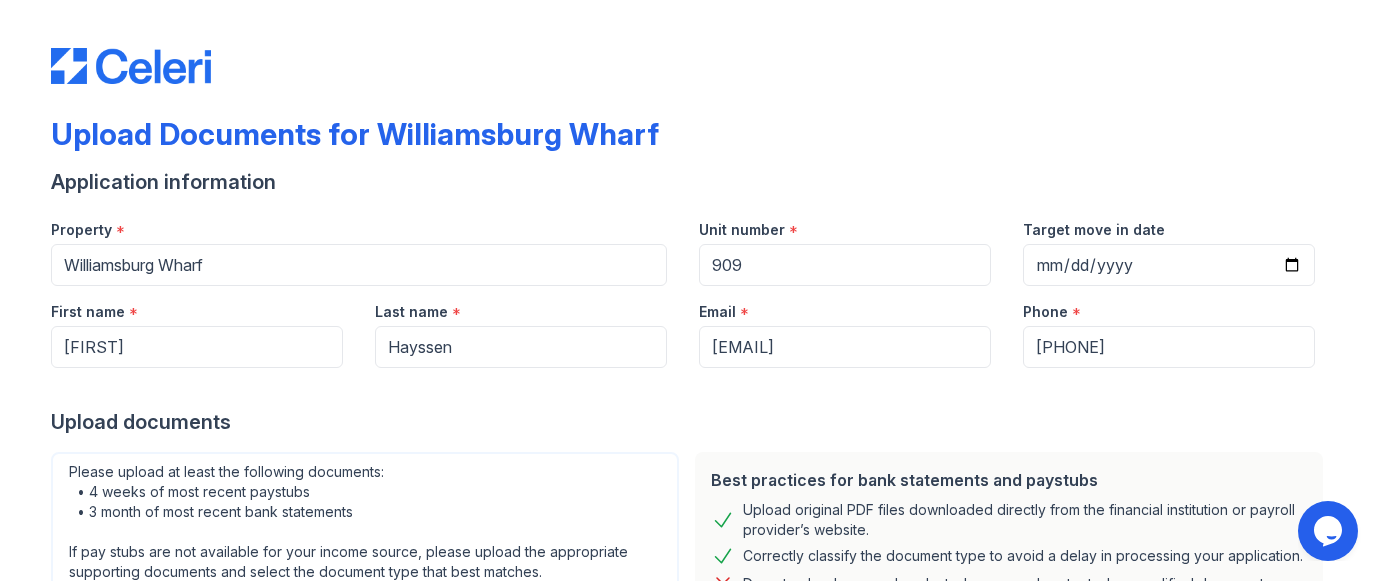 click on "Upload documents" at bounding box center [691, 422] 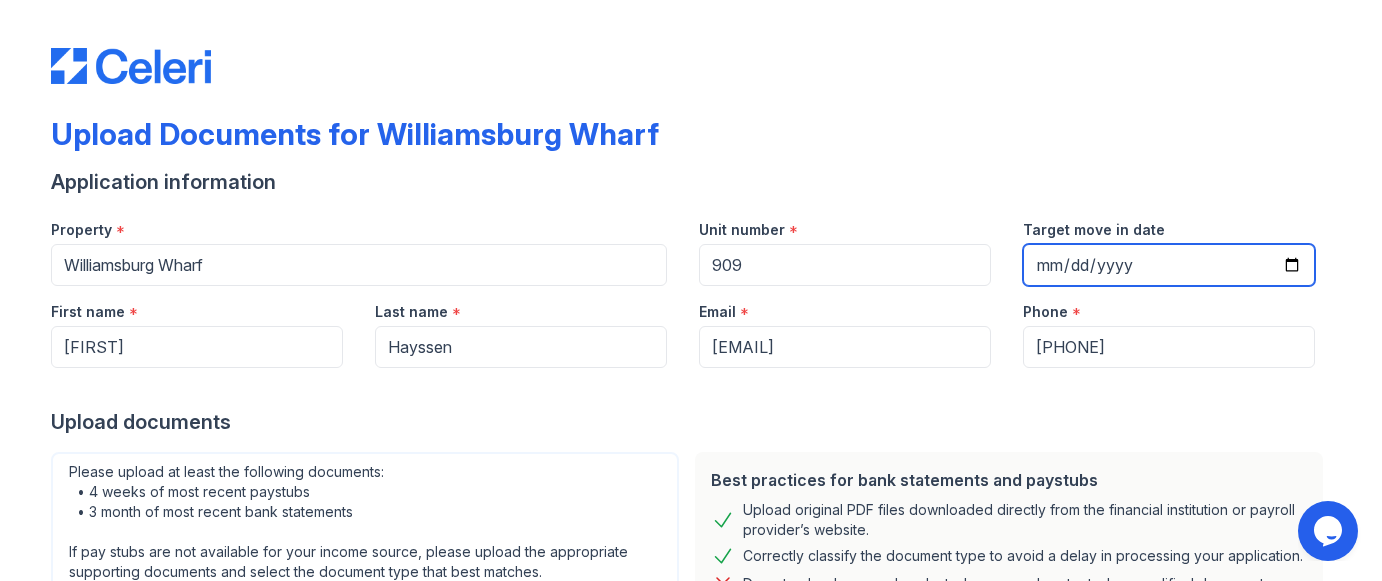click on "Target move in date" at bounding box center (1169, 265) 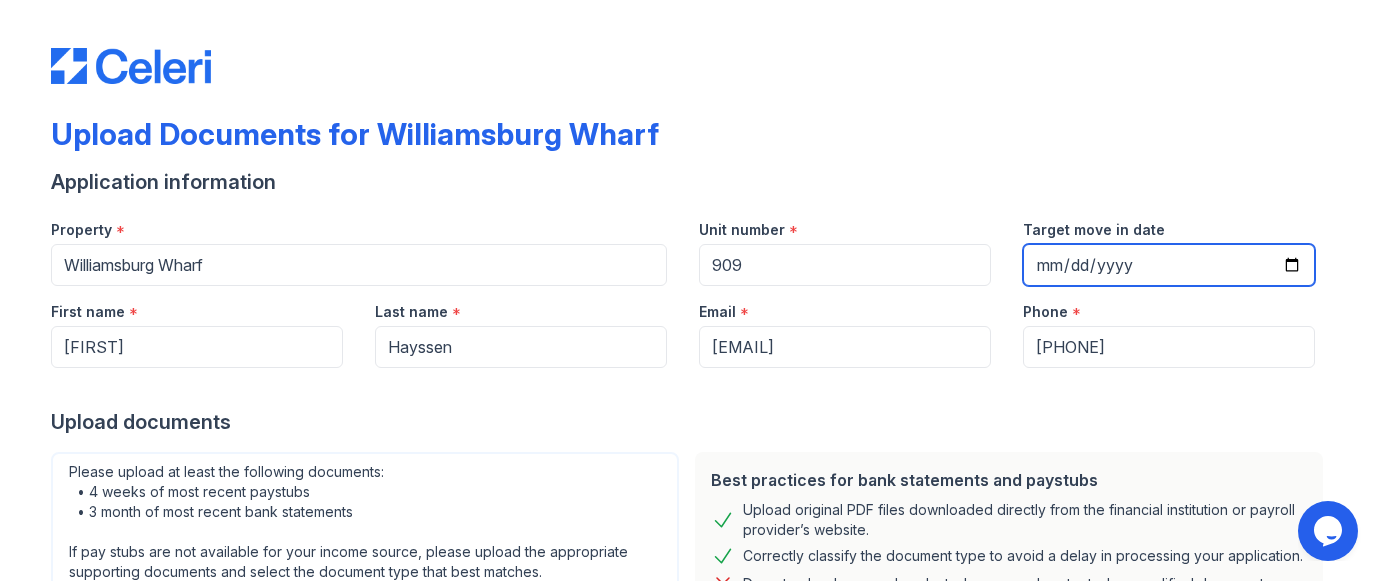 click on "Target move in date" at bounding box center (1169, 265) 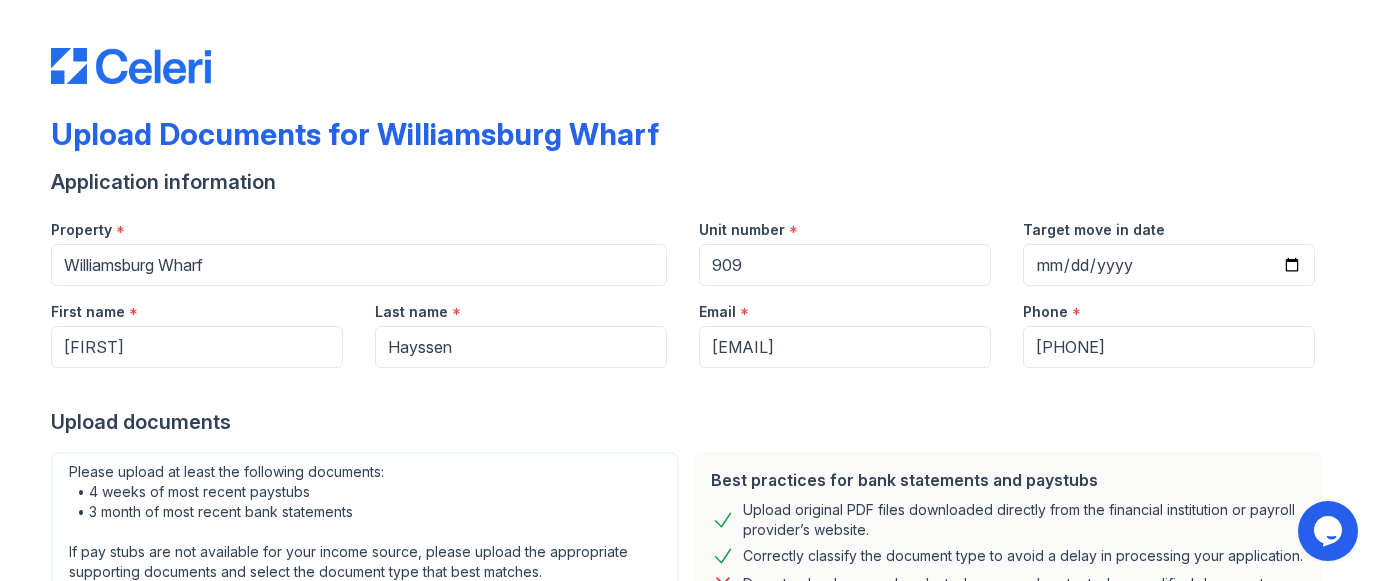 click on "Upload documents" at bounding box center [691, 422] 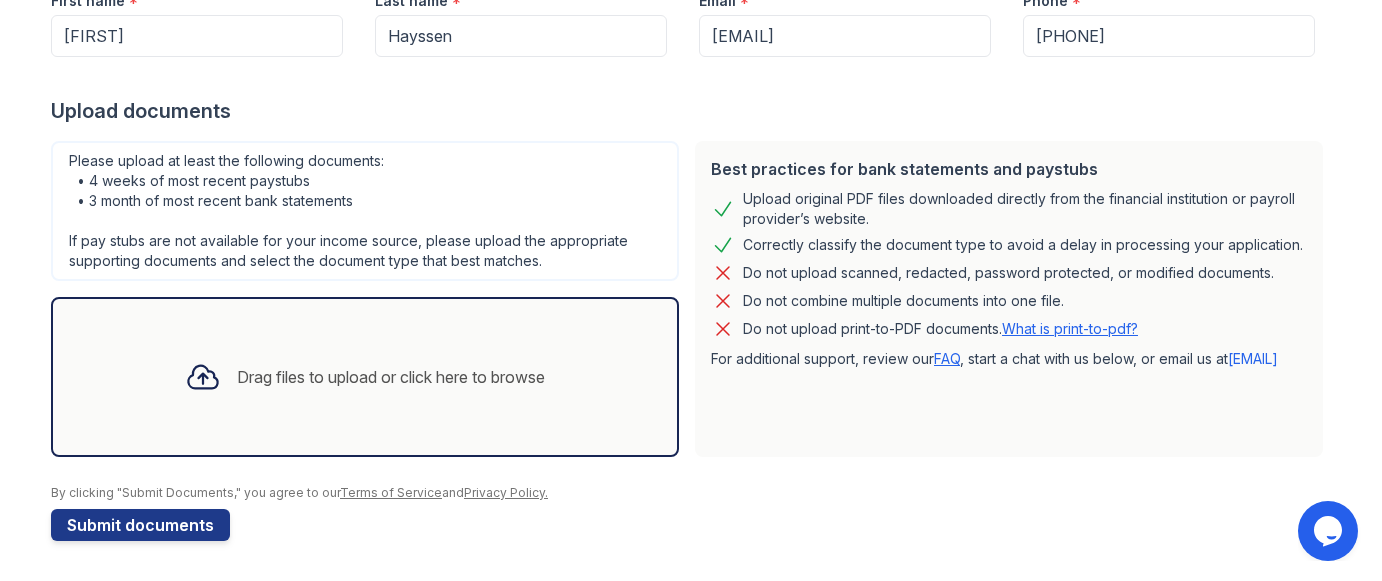 click on "Drag files to upload or click here to browse" at bounding box center (365, 377) 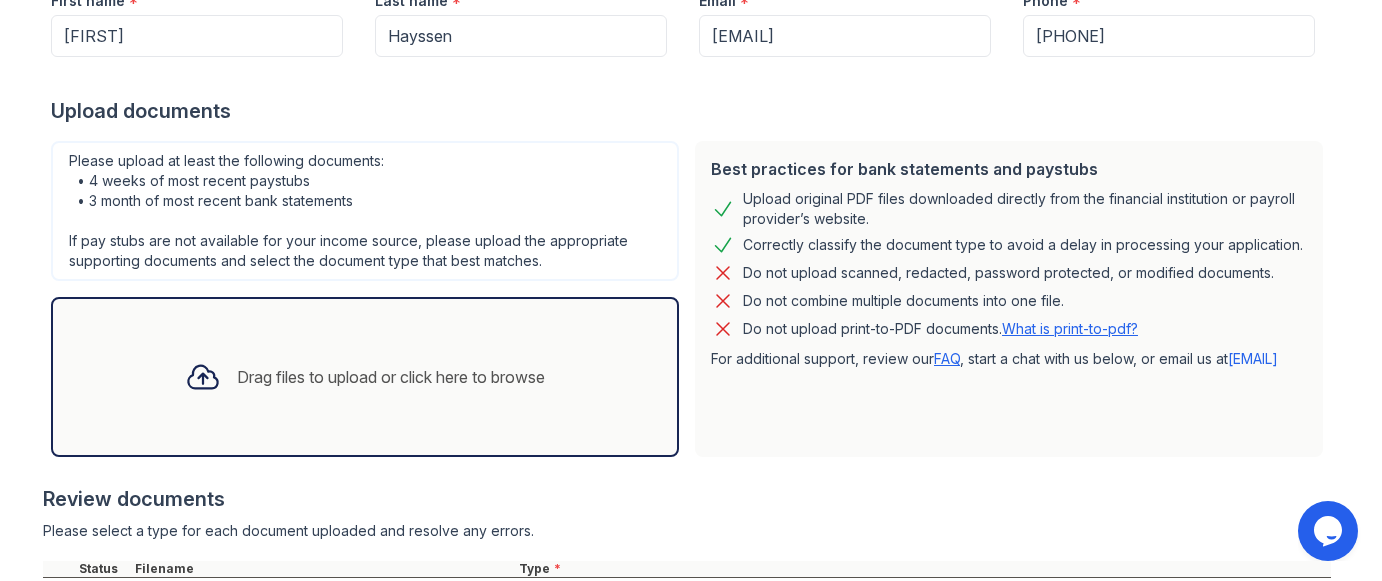 scroll, scrollTop: 496, scrollLeft: 0, axis: vertical 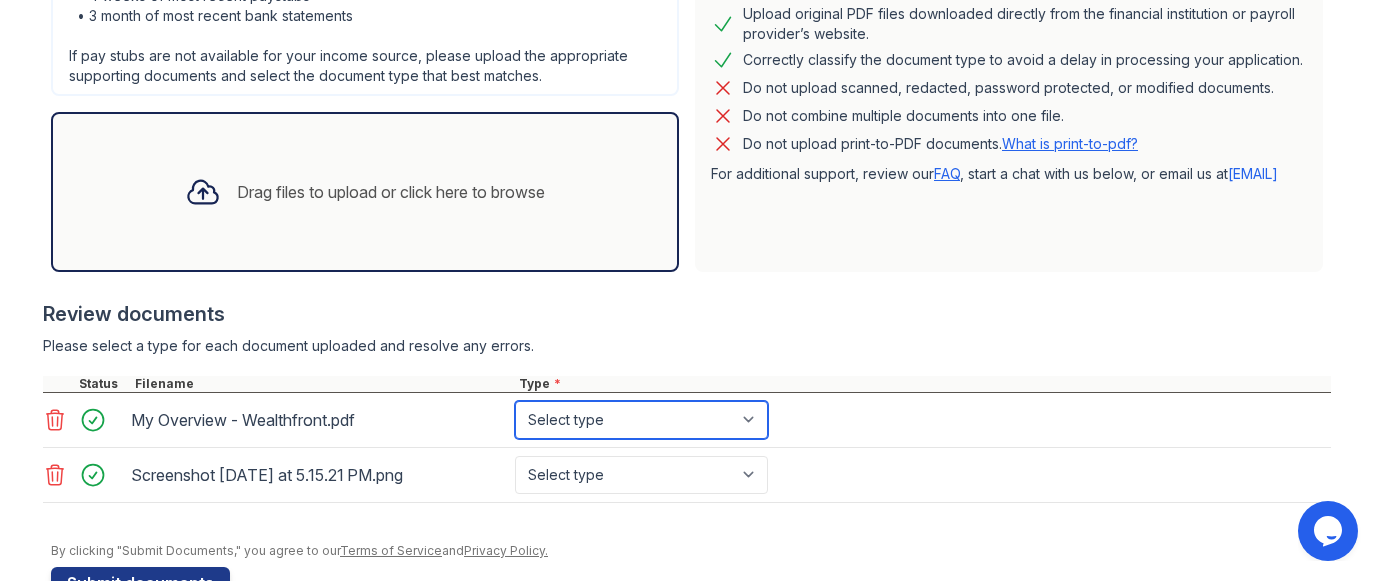 click on "Select type
Paystub
Bank Statement
Offer Letter
Tax Documents
Benefit Award Letter
Investment Account Statement
Other" at bounding box center [641, 420] 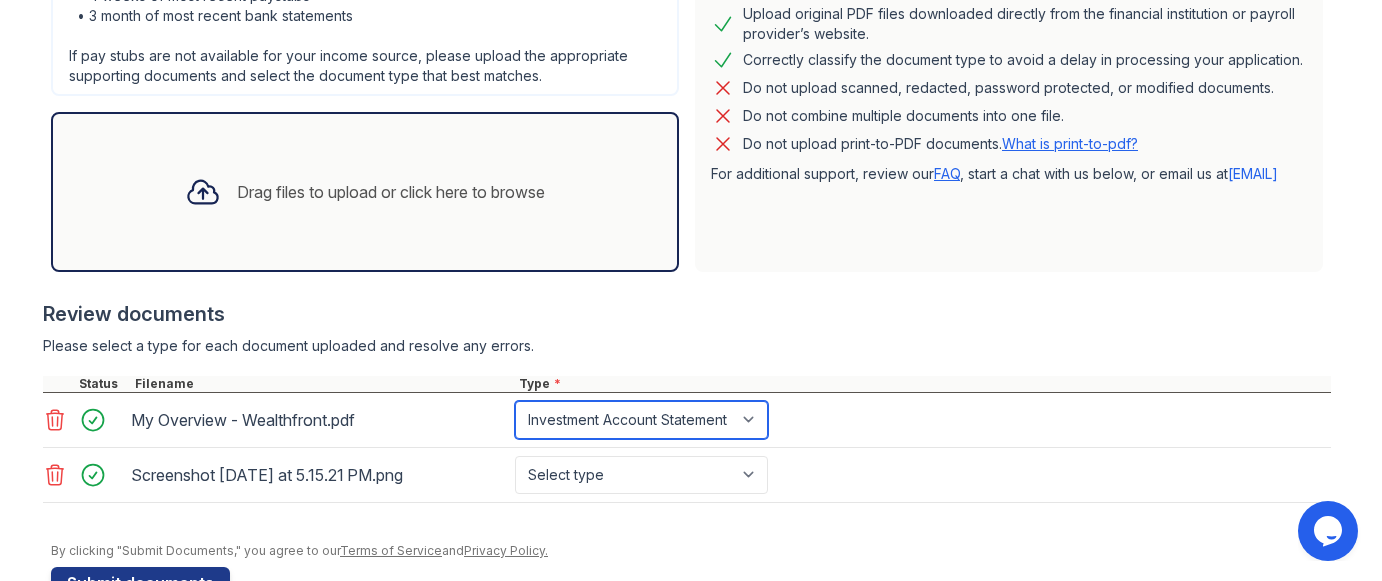 click on "Select type
Paystub
Bank Statement
Offer Letter
Tax Documents
Benefit Award Letter
Investment Account Statement
Other" at bounding box center (641, 420) 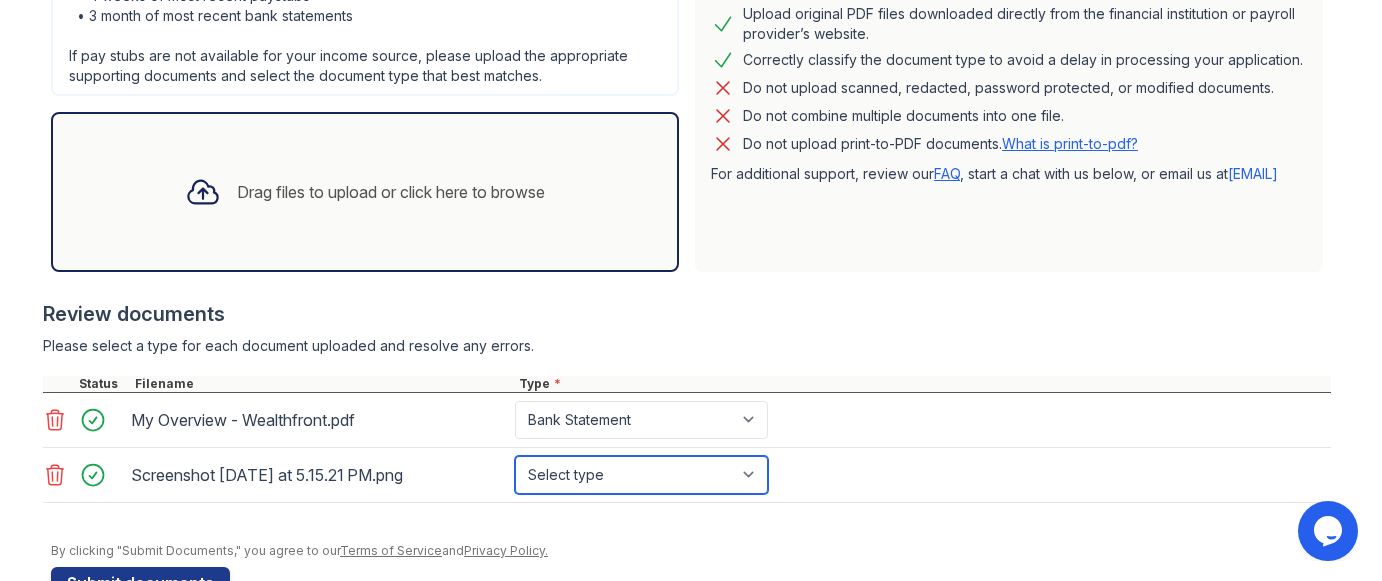 click on "Select type
Paystub
Bank Statement
Offer Letter
Tax Documents
Benefit Award Letter
Investment Account Statement
Other" at bounding box center [641, 475] 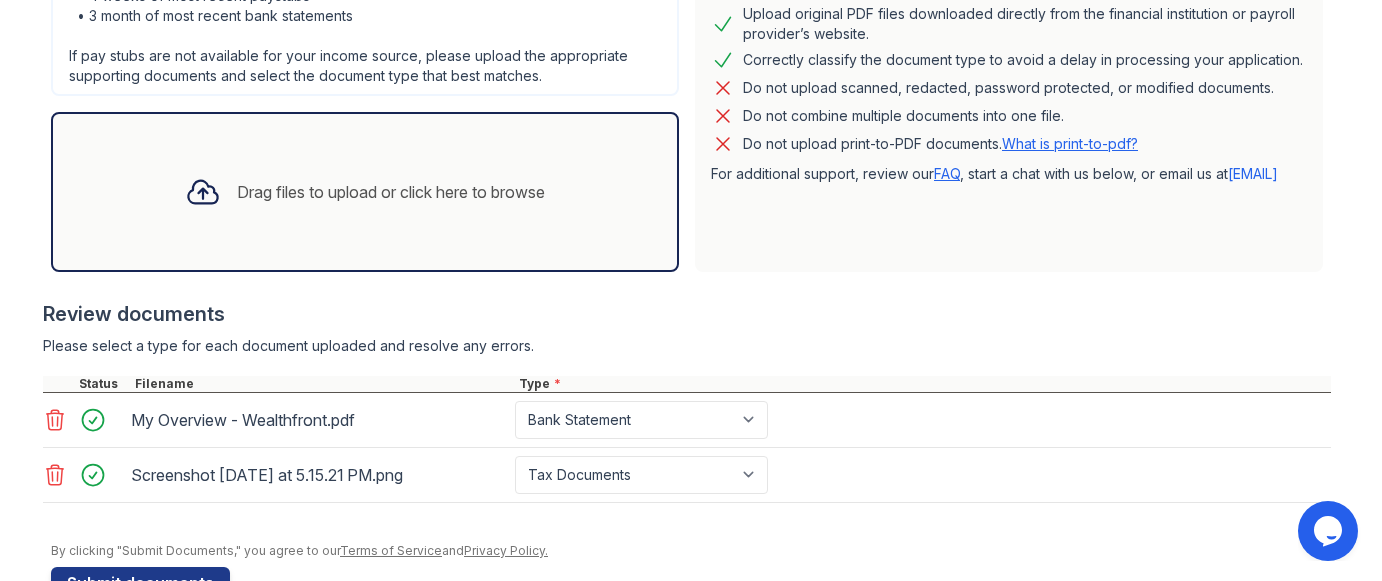 click on "Type
*" at bounding box center (923, 384) 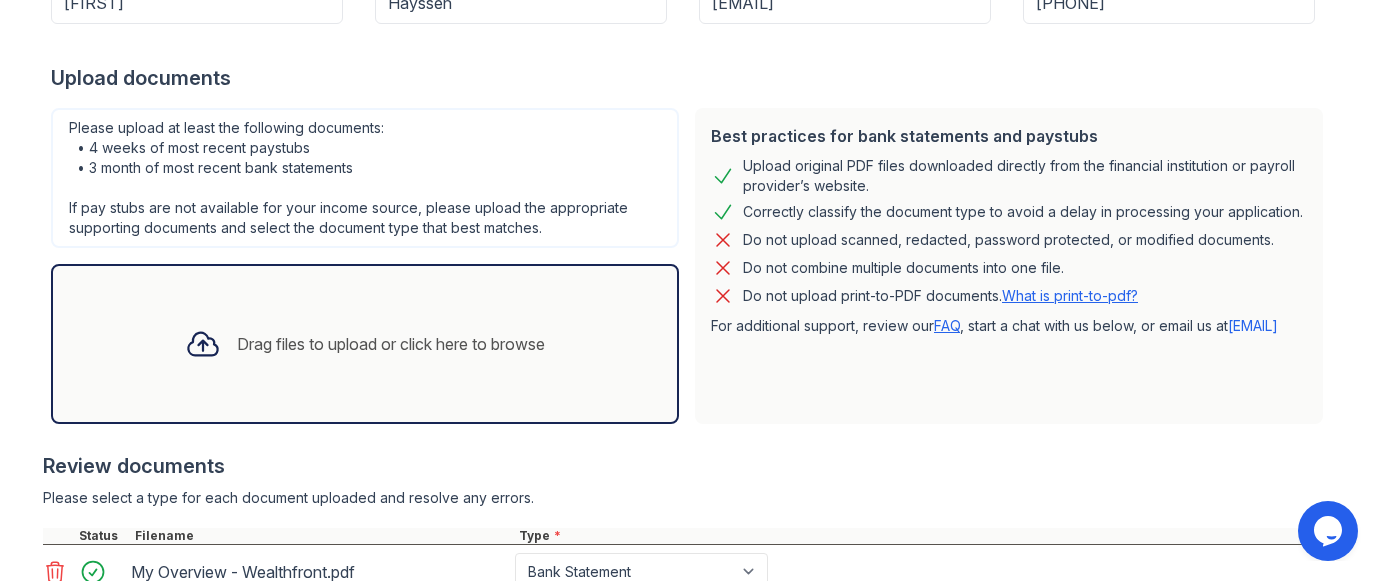 scroll, scrollTop: 554, scrollLeft: 0, axis: vertical 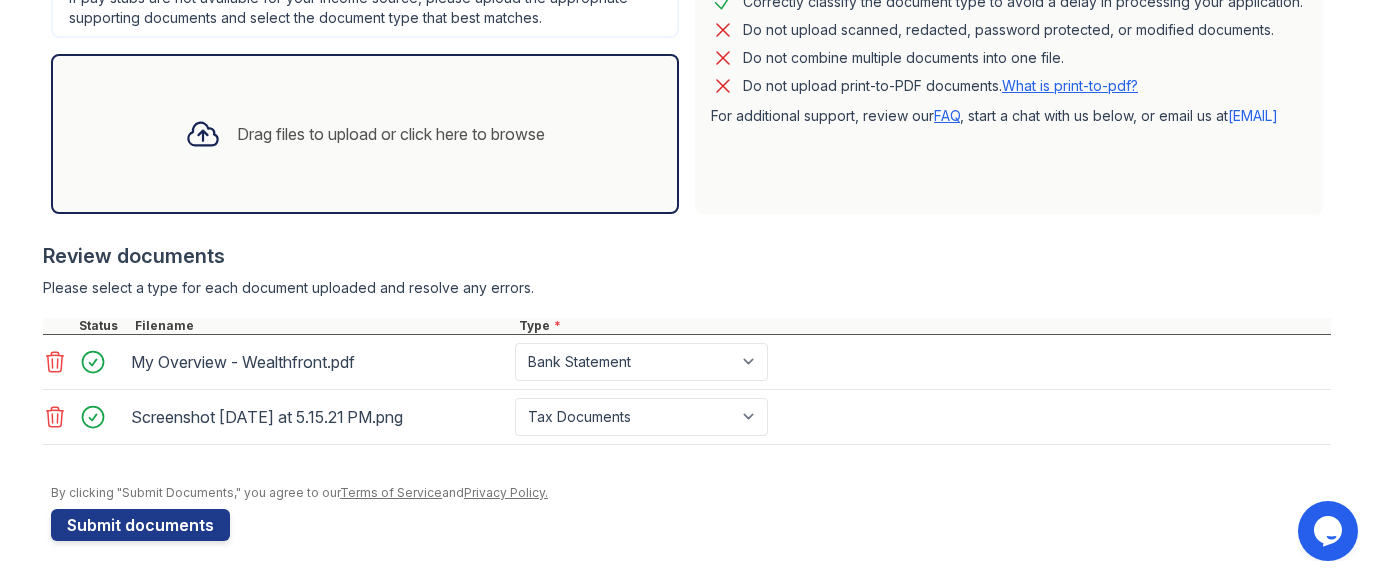 click on "Drag files to upload or click here to browse" at bounding box center [365, 134] 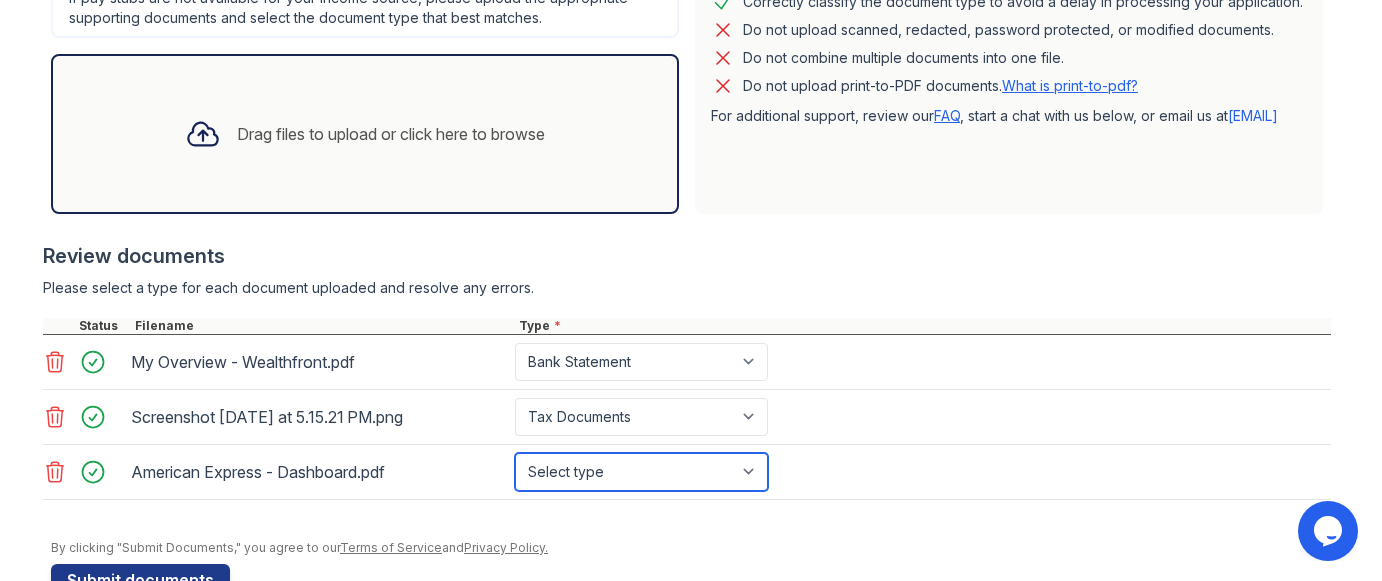 click on "Select type
Paystub
Bank Statement
Offer Letter
Tax Documents
Benefit Award Letter
Investment Account Statement
Other" at bounding box center (641, 472) 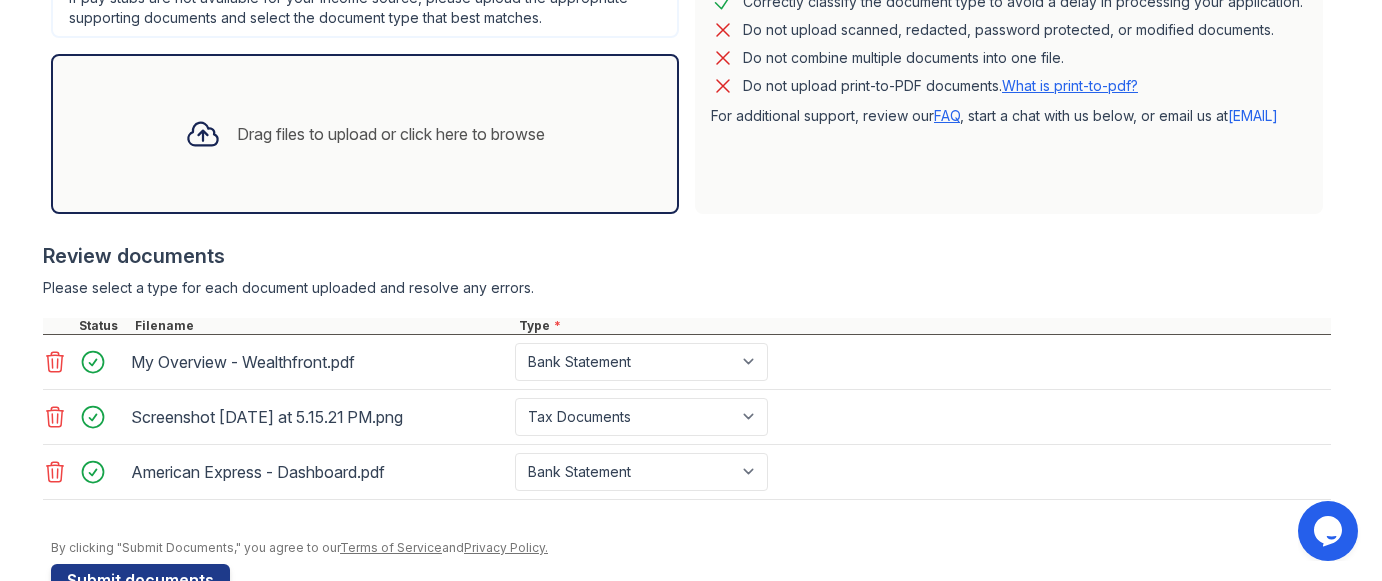click on "My Overview - Wealthfront.pdf
Select type
Paystub
Bank Statement
Offer Letter
Tax Documents
Benefit Award Letter
Investment Account Statement
Other" at bounding box center (687, 362) 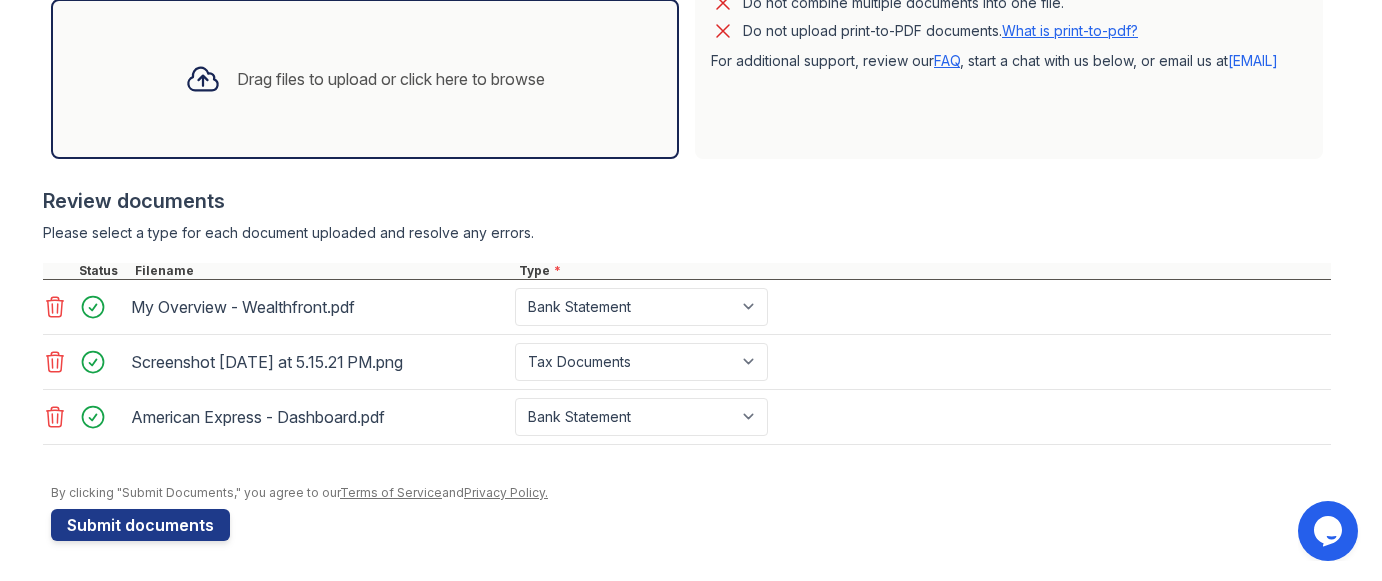click on "Drag files to upload or click here to browse" at bounding box center (365, 79) 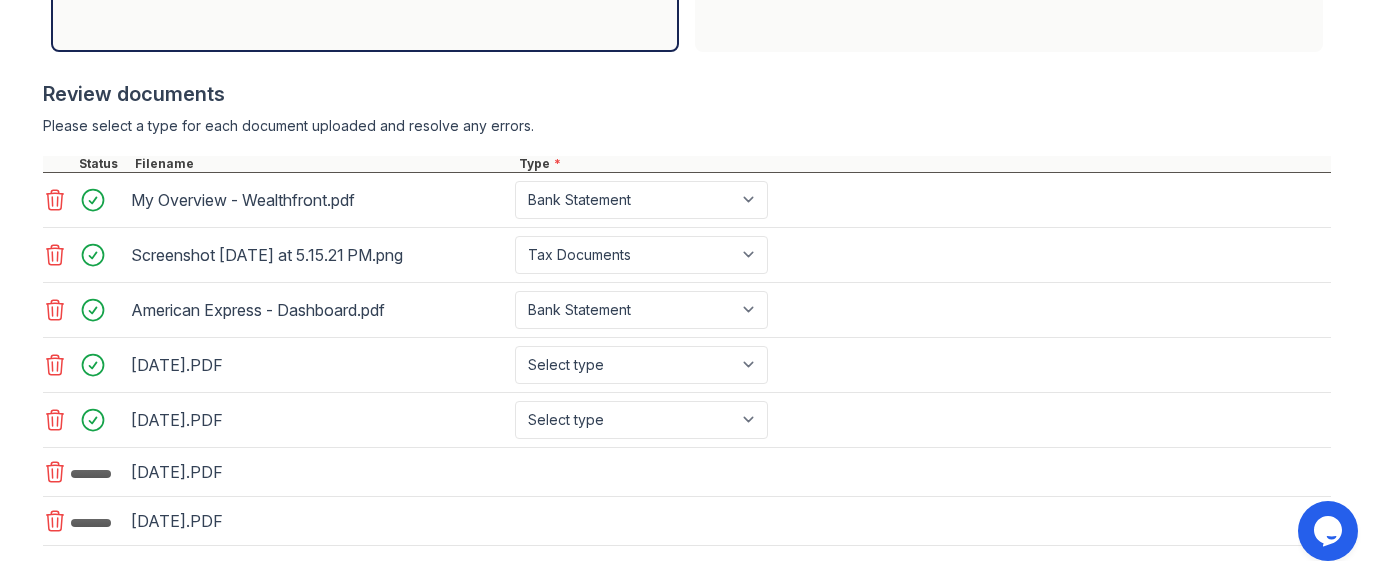 scroll, scrollTop: 823, scrollLeft: 0, axis: vertical 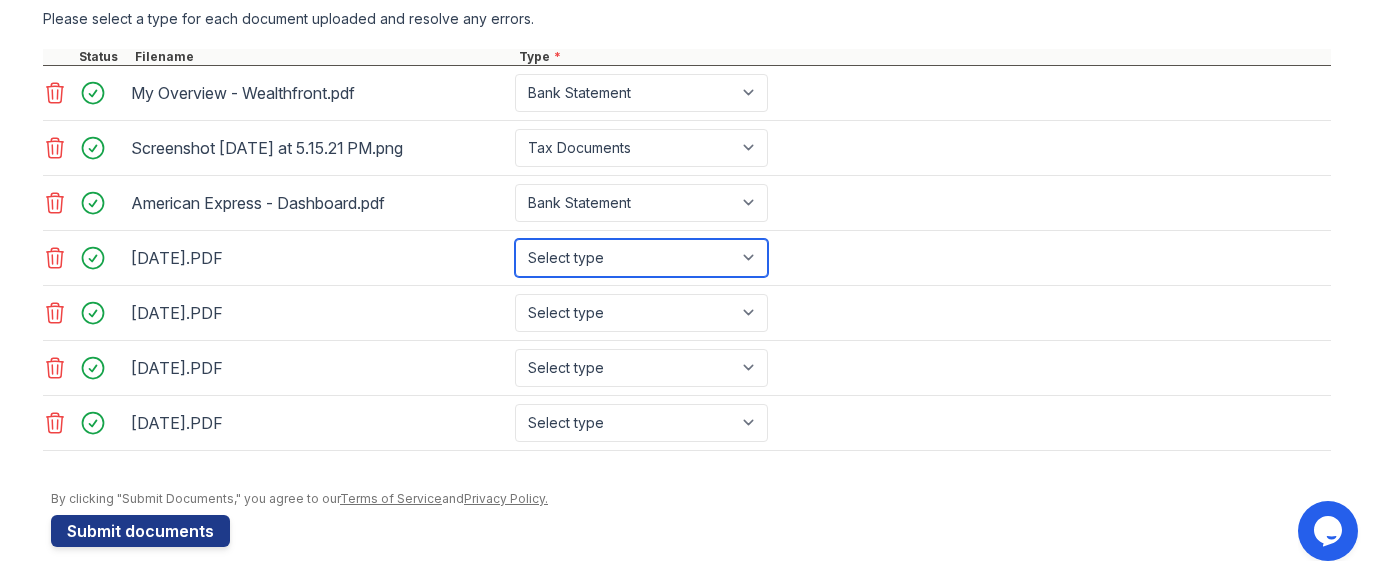 click on "Select type
Paystub
Bank Statement
Offer Letter
Tax Documents
Benefit Award Letter
Investment Account Statement
Other" at bounding box center (641, 258) 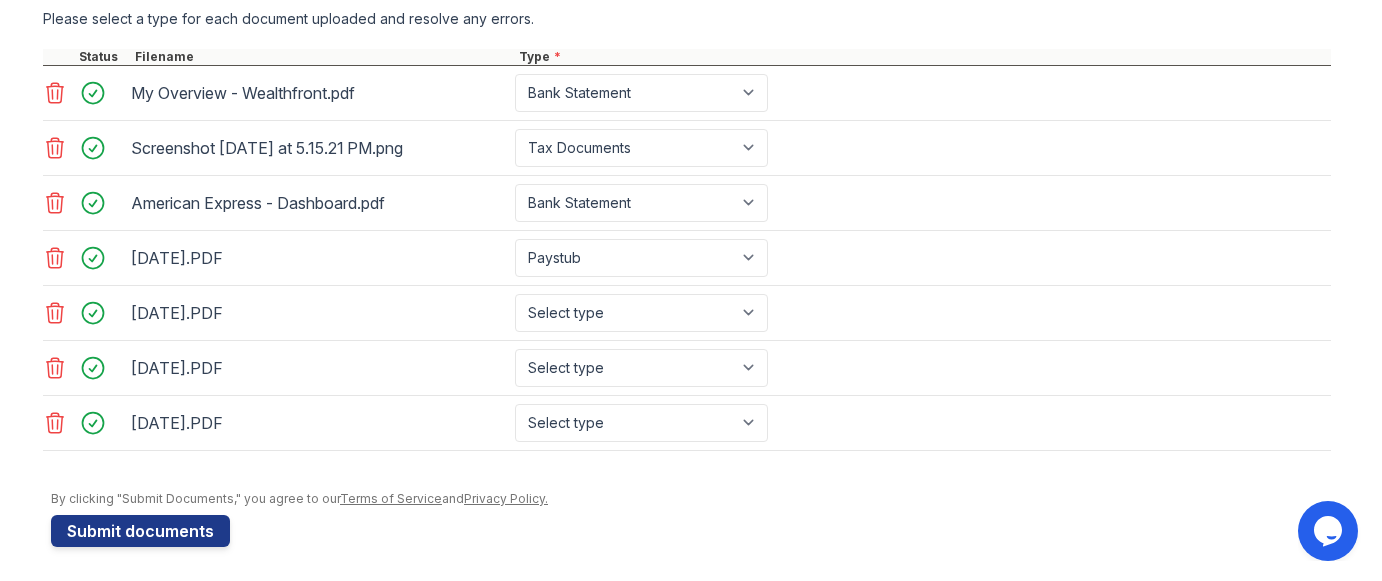 click on "2025-06-30.PDF
Select type
Paystub
Bank Statement
Offer Letter
Tax Documents
Benefit Award Letter
Investment Account Statement
Other" at bounding box center (687, 313) 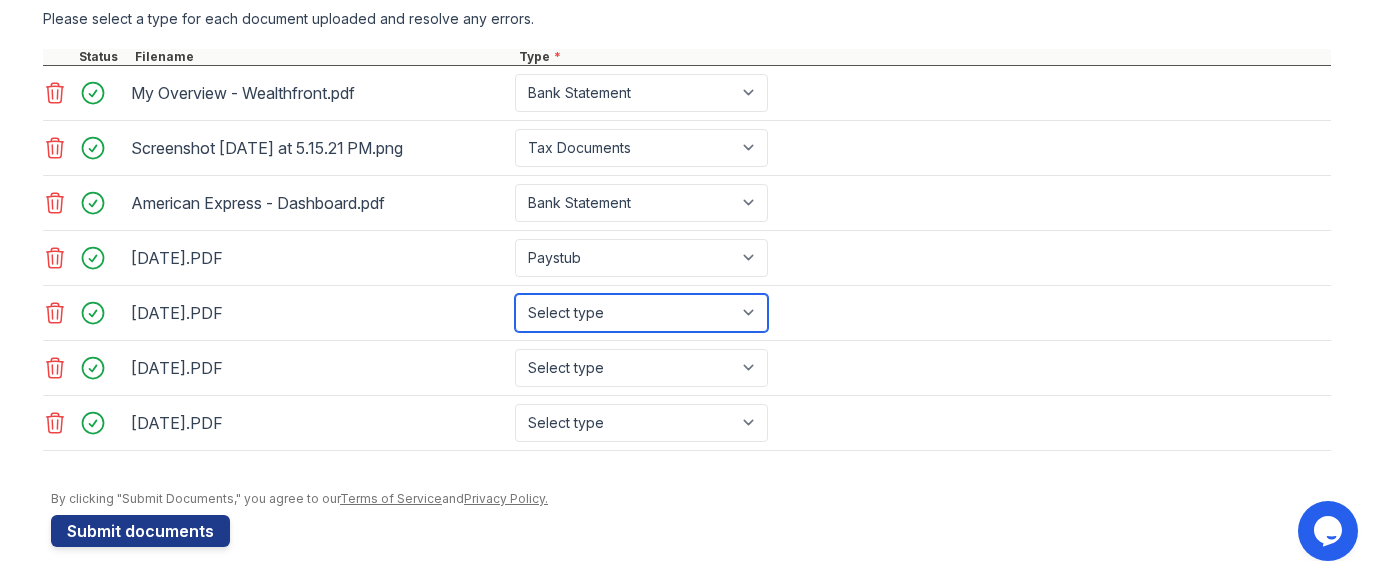 click on "Select type
Paystub
Bank Statement
Offer Letter
Tax Documents
Benefit Award Letter
Investment Account Statement
Other" at bounding box center (641, 313) 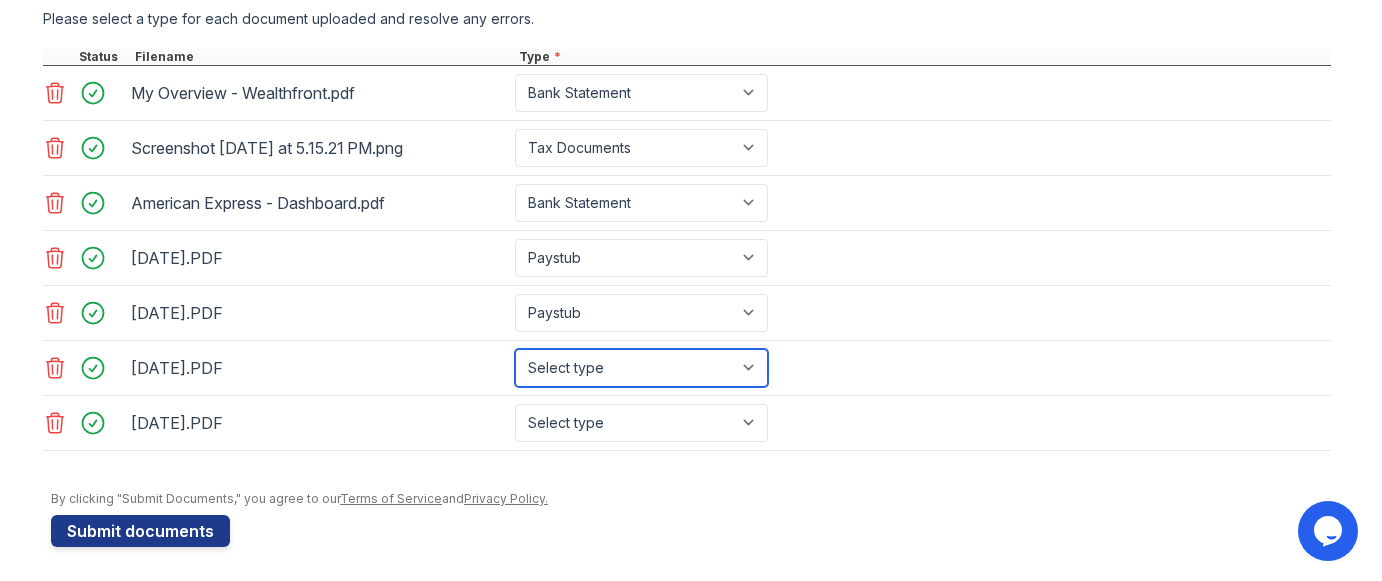drag, startPoint x: 542, startPoint y: 310, endPoint x: 540, endPoint y: 357, distance: 47.042534 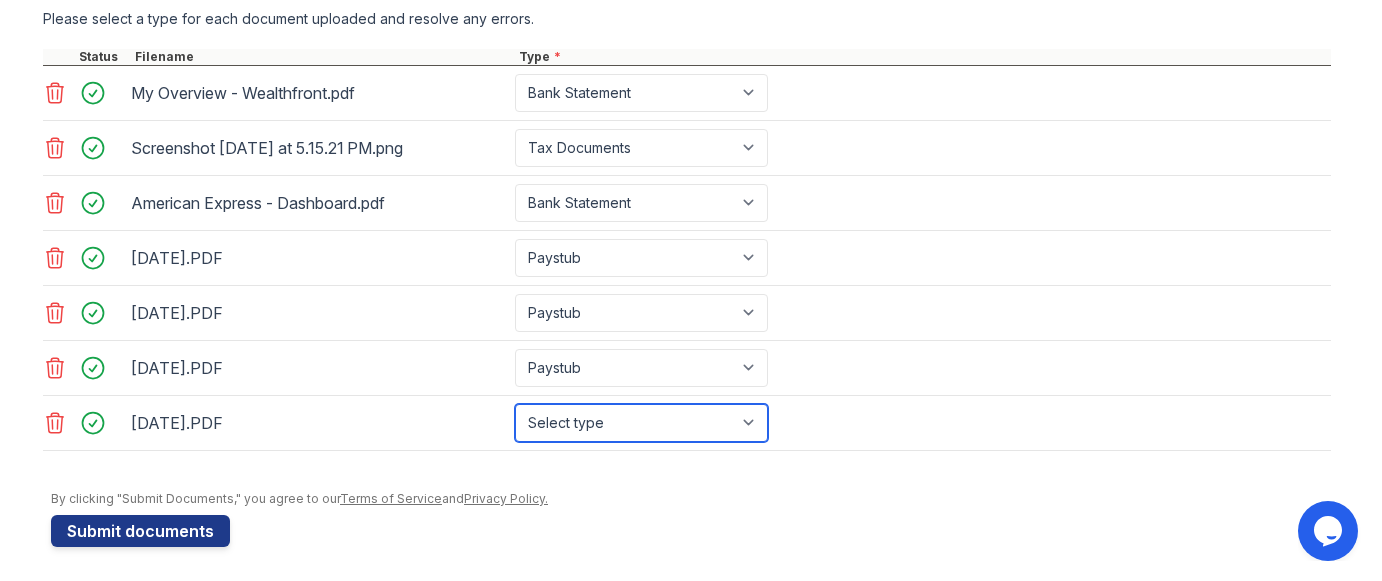 drag, startPoint x: 540, startPoint y: 357, endPoint x: 542, endPoint y: 418, distance: 61.03278 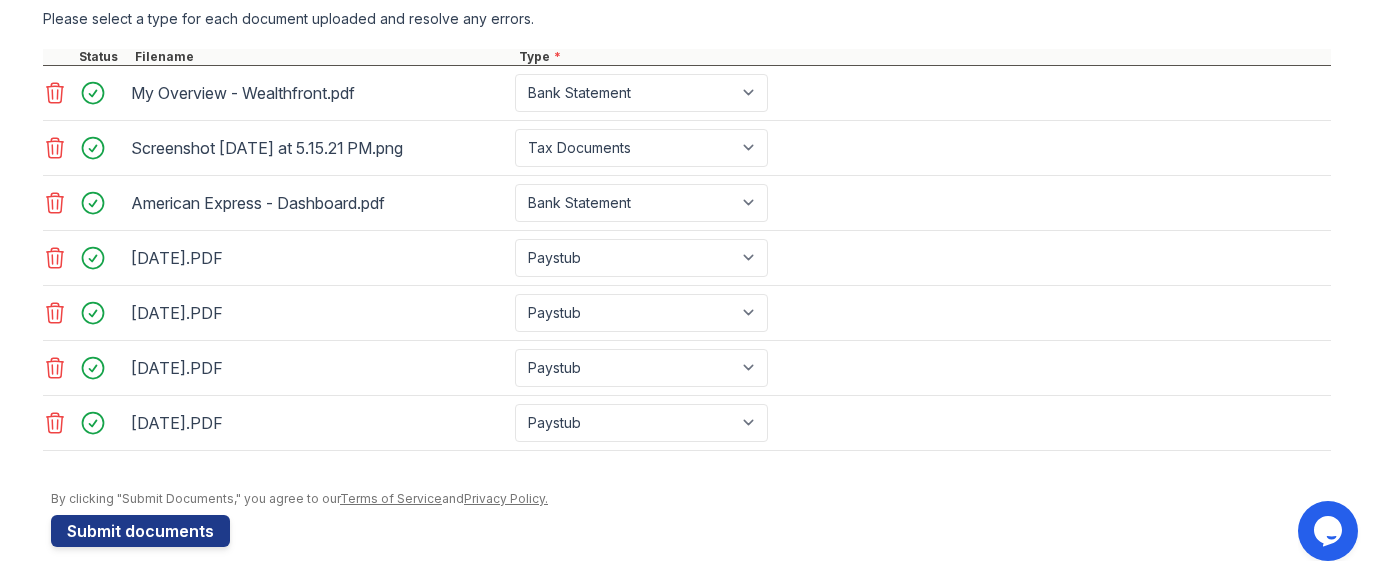 click on "2025-07-15.PDF
Select type
Paystub
Bank Statement
Offer Letter
Tax Documents
Benefit Award Letter
Investment Account Statement
Other" at bounding box center [687, 368] 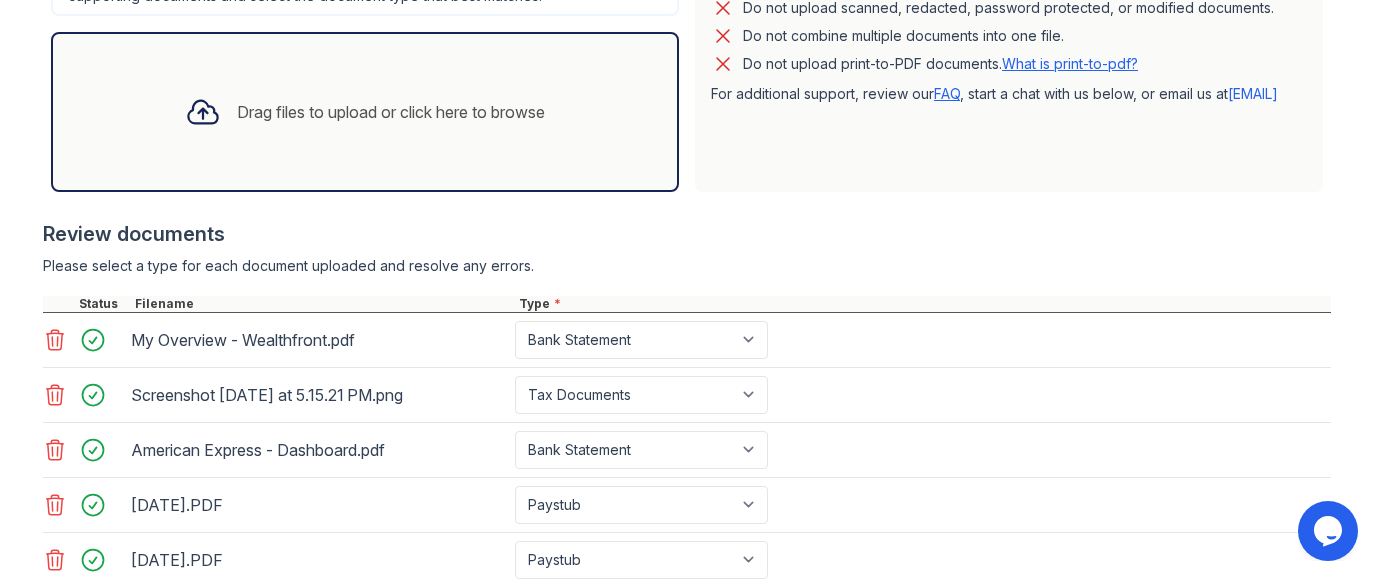 scroll, scrollTop: 571, scrollLeft: 0, axis: vertical 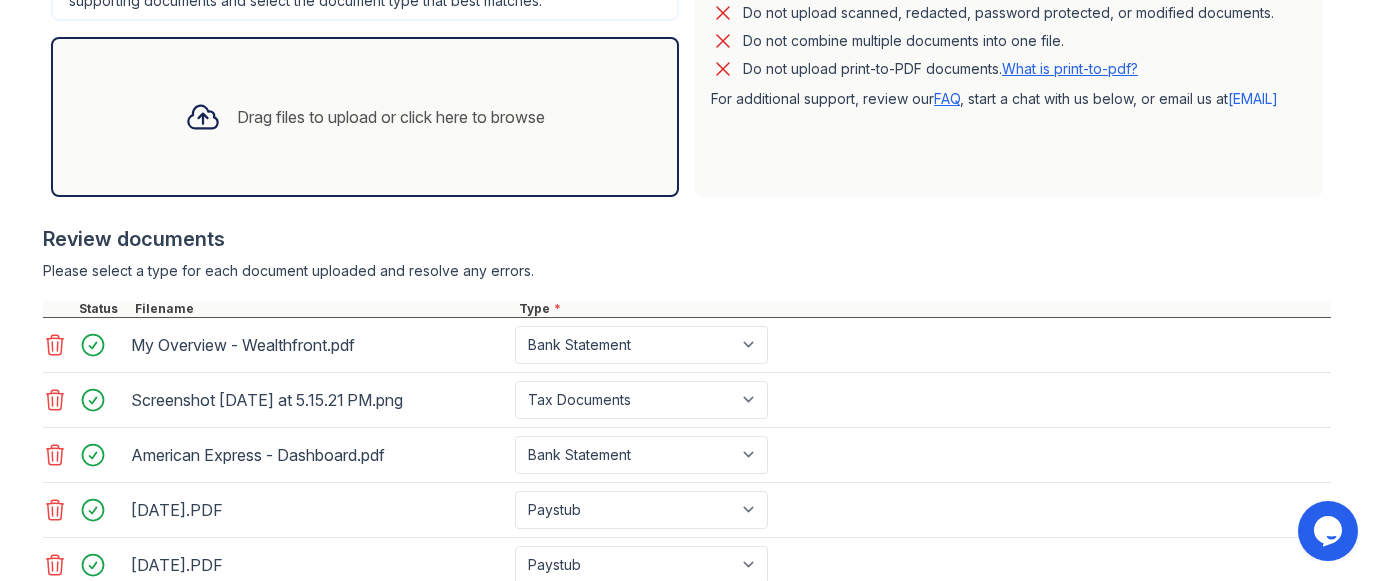 click on "Drag files to upload or click here to browse" at bounding box center (365, 117) 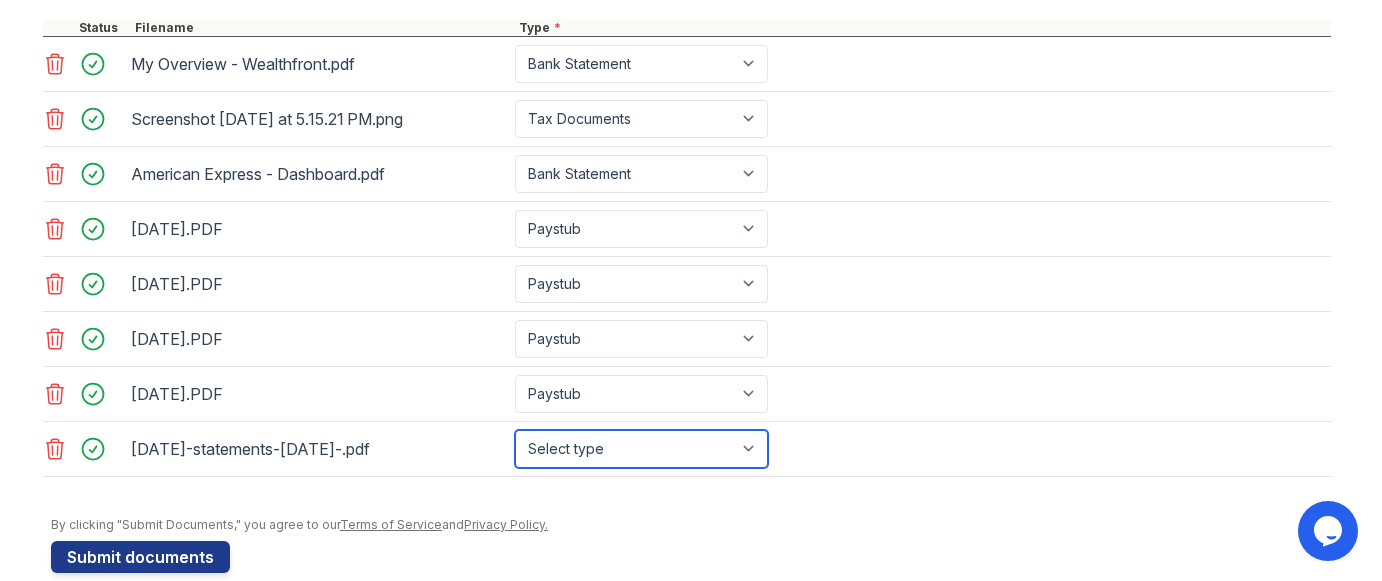 click on "Select type
Paystub
Bank Statement
Offer Letter
Tax Documents
Benefit Award Letter
Investment Account Statement
Other" at bounding box center [641, 449] 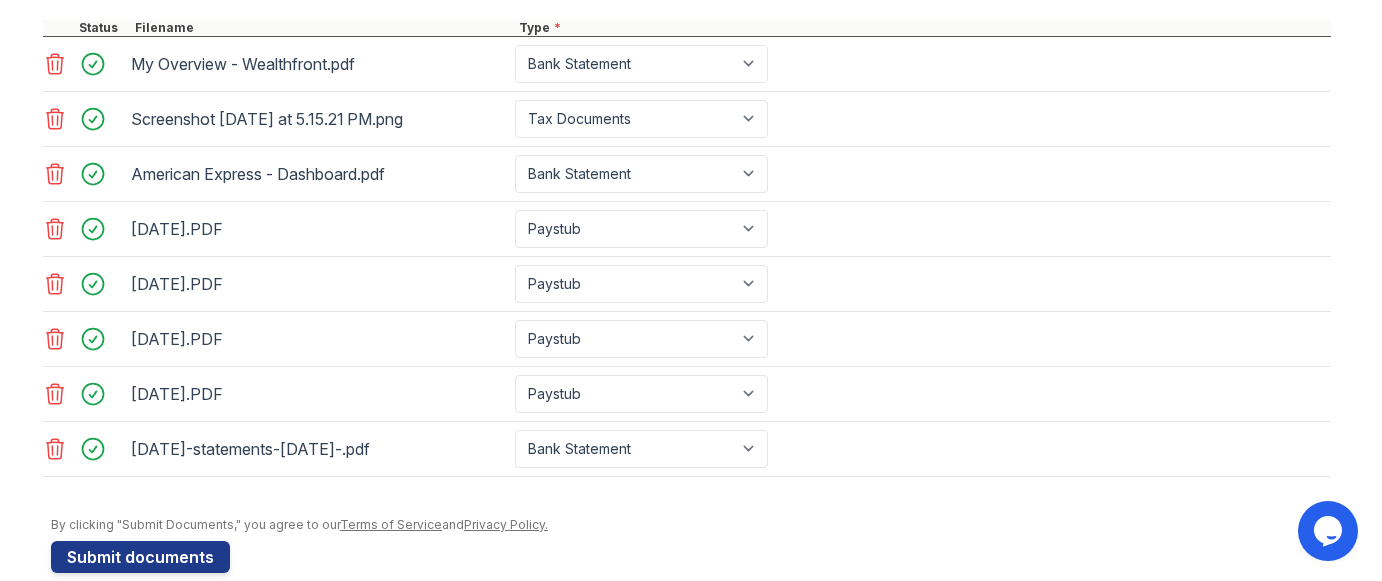 click on "2025-07-15.PDF
Select type
Paystub
Bank Statement
Offer Letter
Tax Documents
Benefit Award Letter
Investment Account Statement
Other" at bounding box center [687, 339] 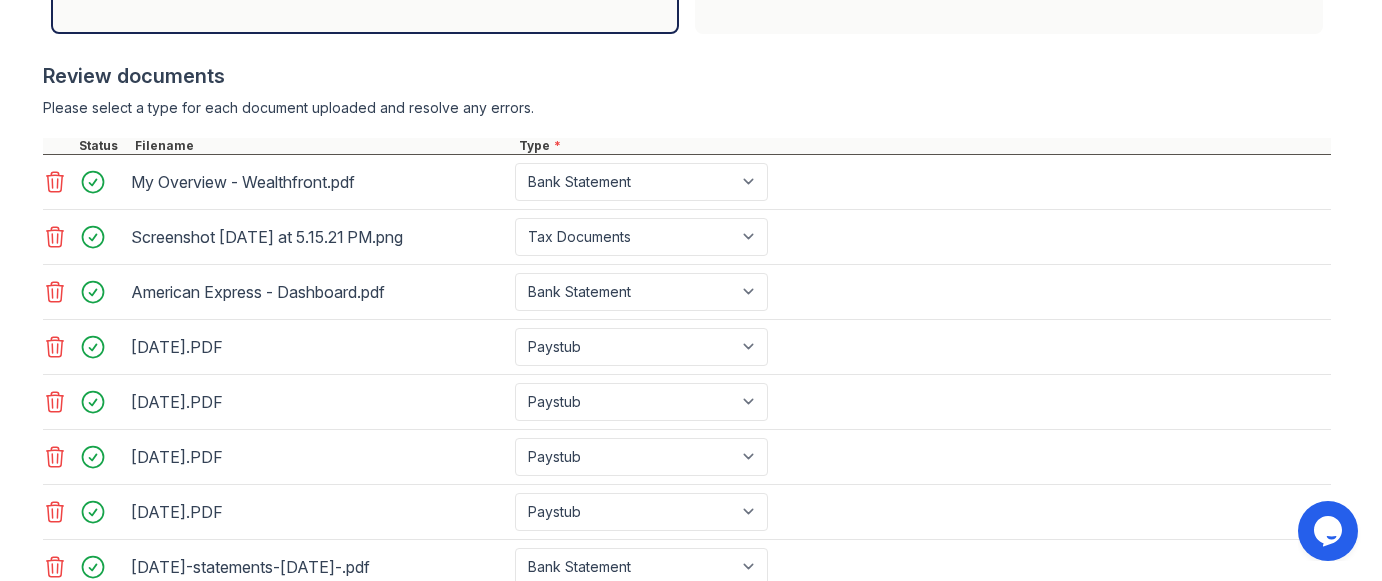 scroll, scrollTop: 532, scrollLeft: 0, axis: vertical 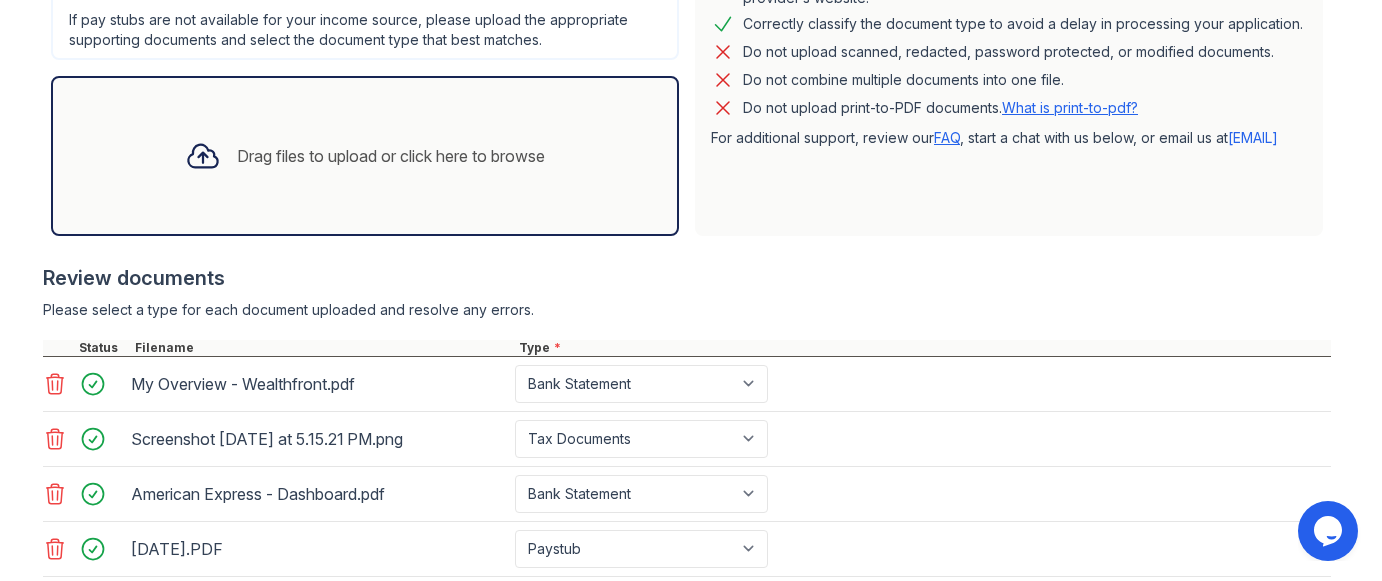 click on "Drag files to upload or click here to browse" at bounding box center (391, 156) 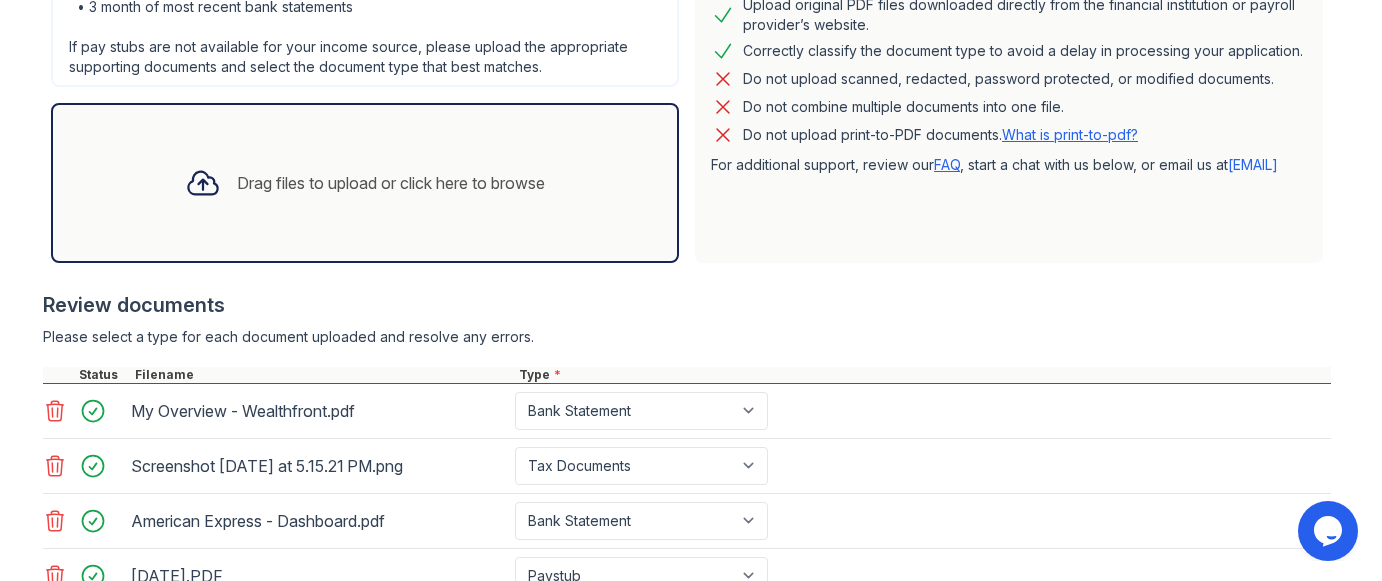 scroll, scrollTop: 939, scrollLeft: 0, axis: vertical 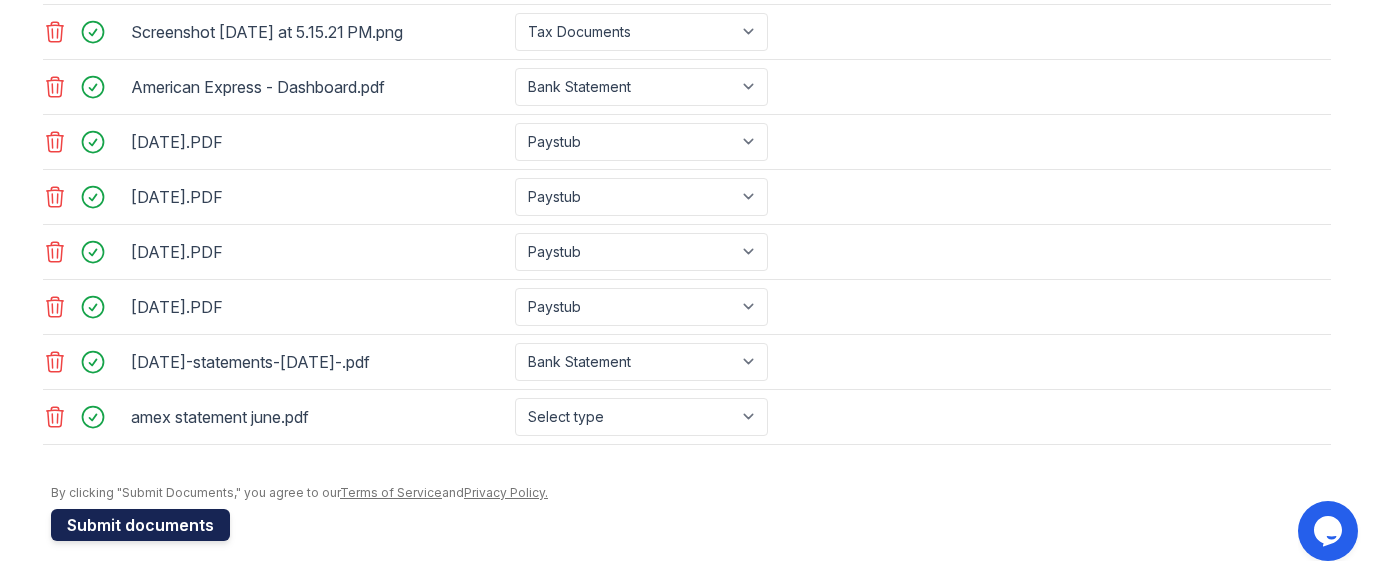 click on "Submit documents" at bounding box center [140, 525] 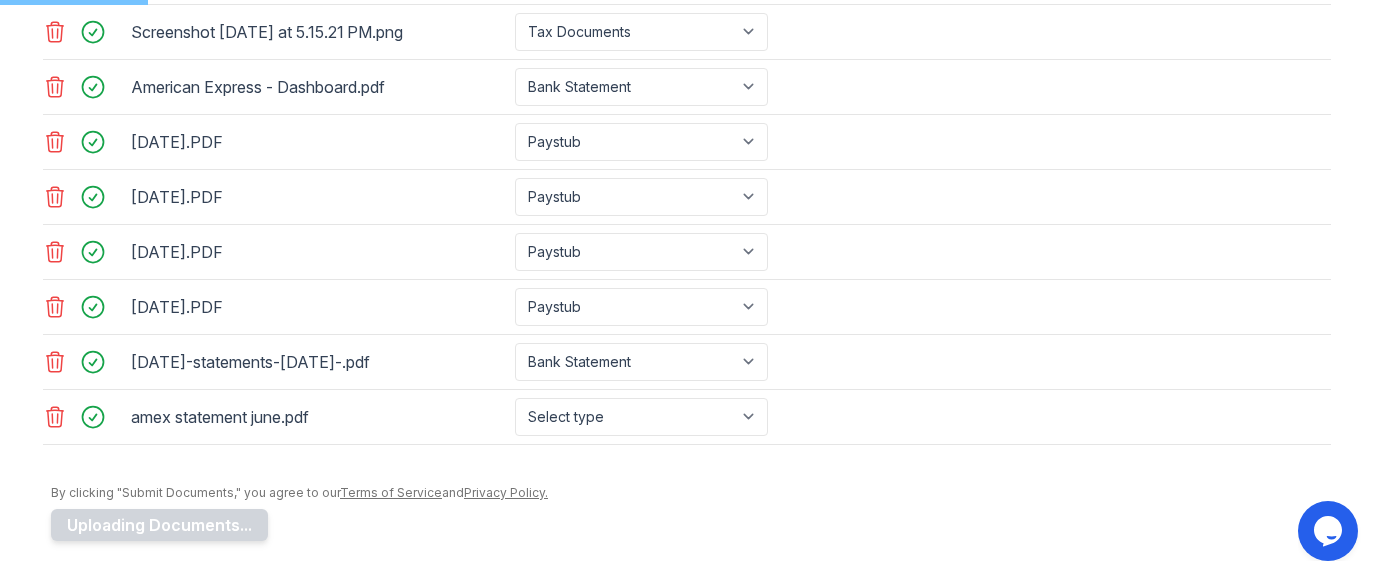 scroll, scrollTop: 0, scrollLeft: 0, axis: both 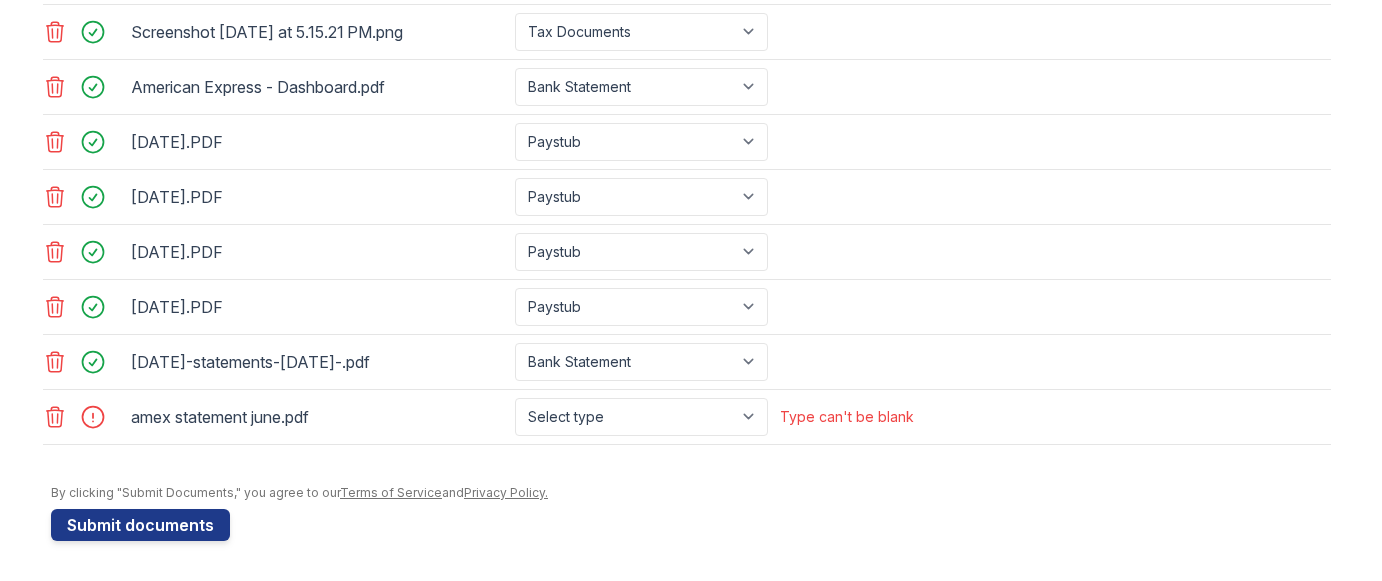 click on "amex statement june.pdf
Select type
Paystub
Bank Statement
Offer Letter
Tax Documents
Benefit Award Letter
Investment Account Statement
Other
Type can't be blank" at bounding box center [687, 417] 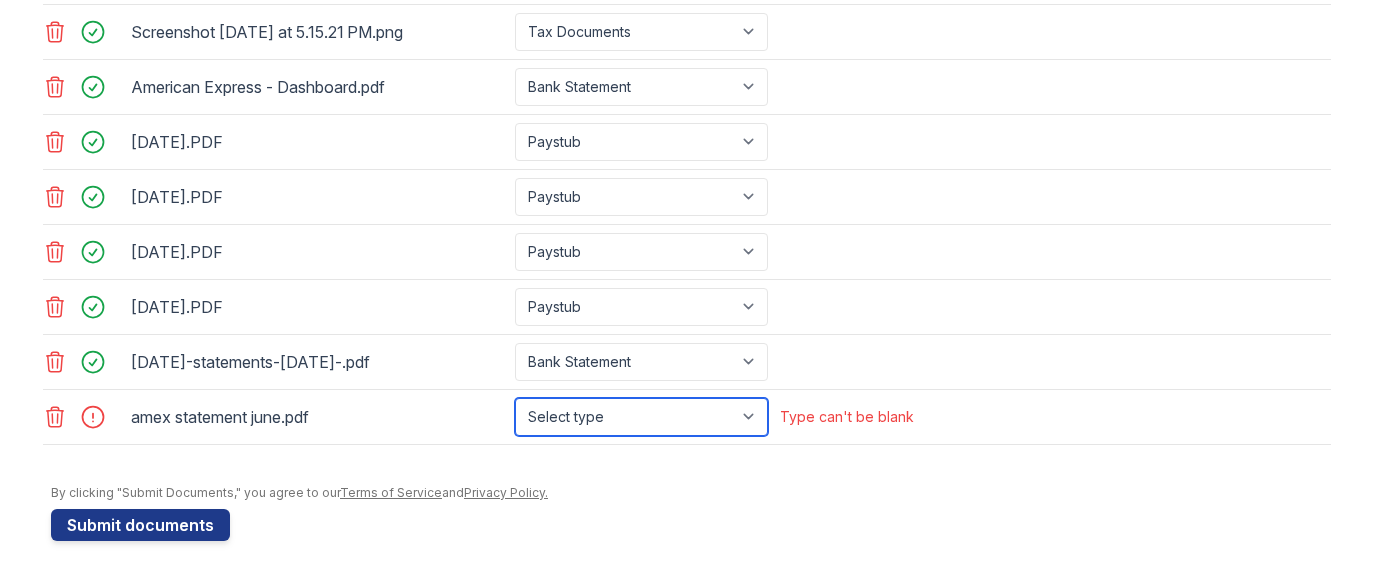 click on "Select type
Paystub
Bank Statement
Offer Letter
Tax Documents
Benefit Award Letter
Investment Account Statement
Other" at bounding box center (641, 417) 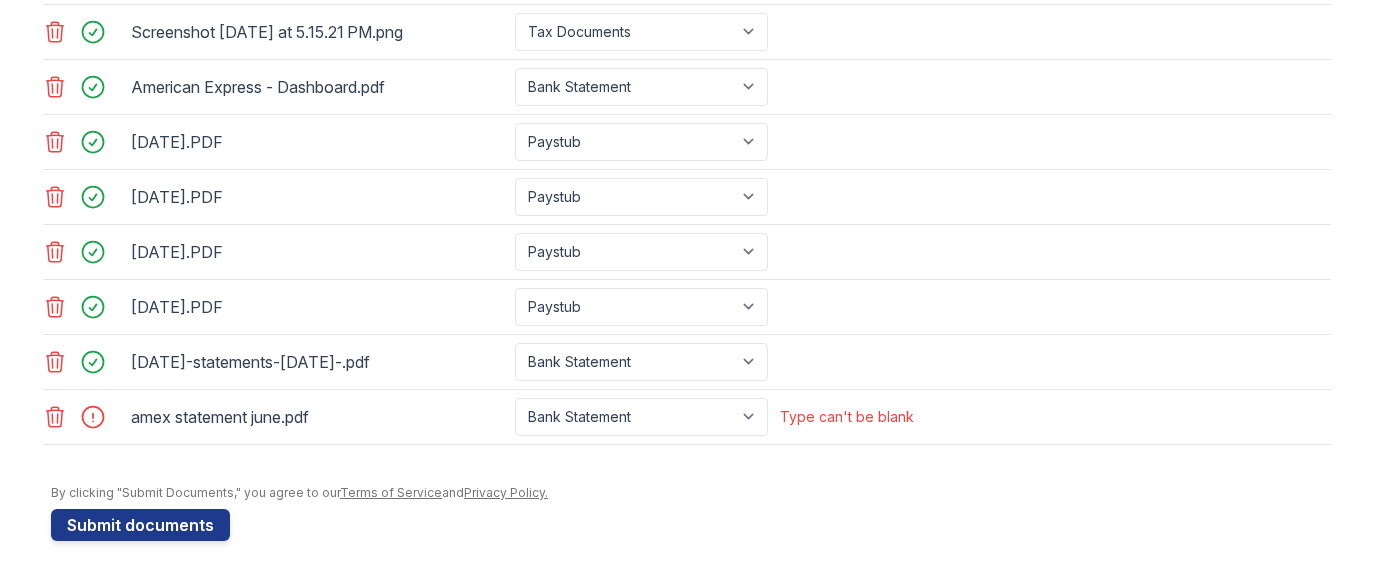 click at bounding box center (687, 455) 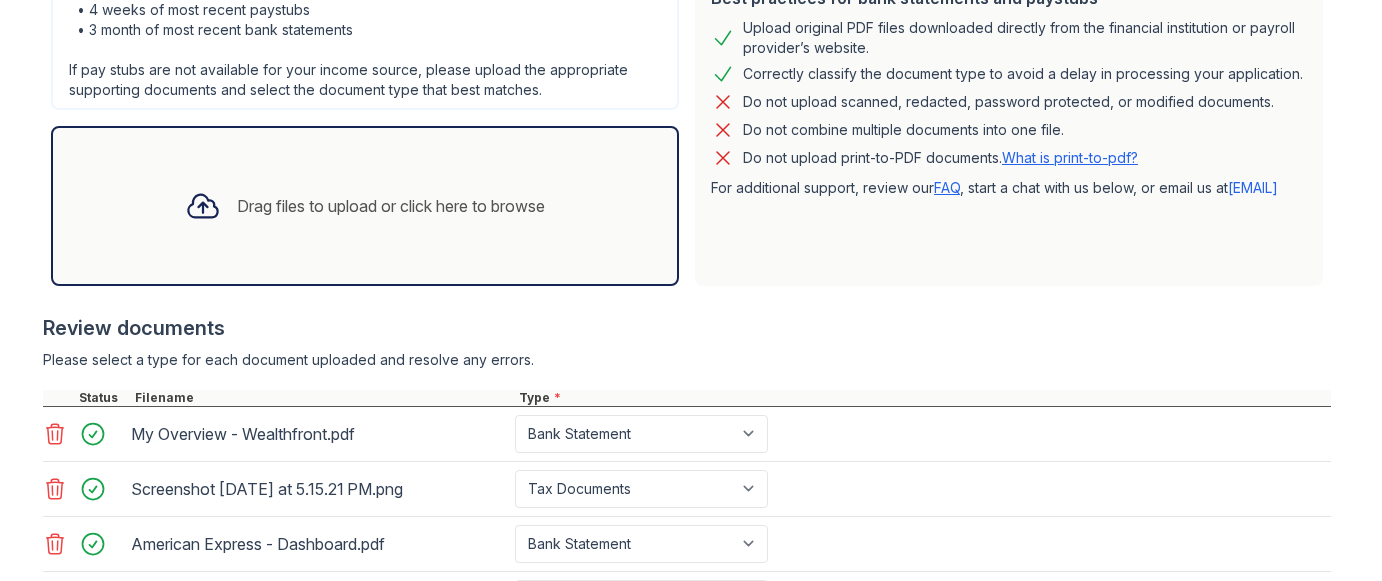 click on "Drag files to upload or click here to browse" at bounding box center [365, 206] 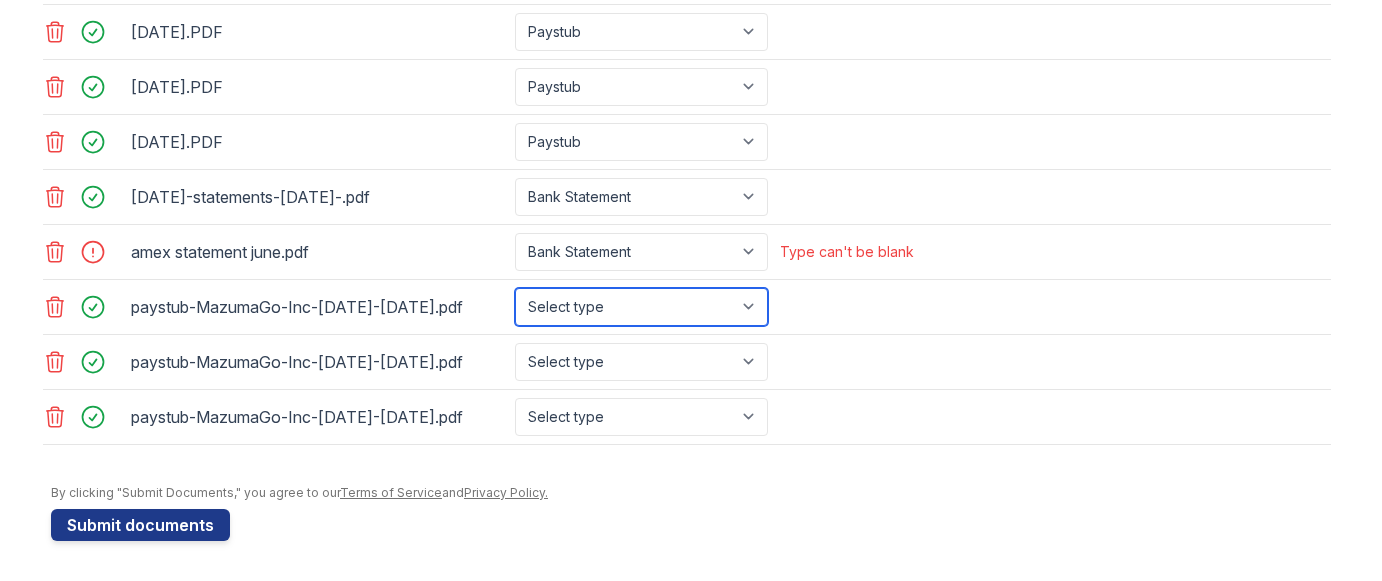 click on "Select type
Paystub
Bank Statement
Offer Letter
Tax Documents
Benefit Award Letter
Investment Account Statement
Other" at bounding box center [641, 307] 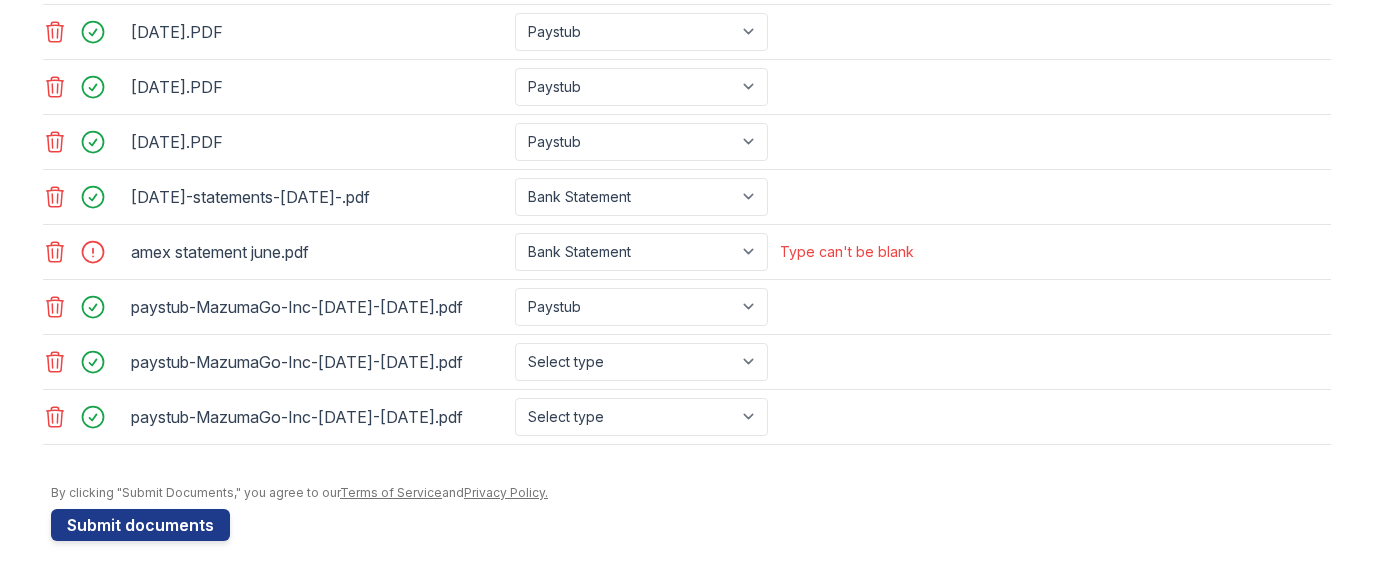 click on "Select type
Paystub
Bank Statement
Offer Letter
Tax Documents
Benefit Award Letter
Investment Account Statement
Other" at bounding box center [643, 362] 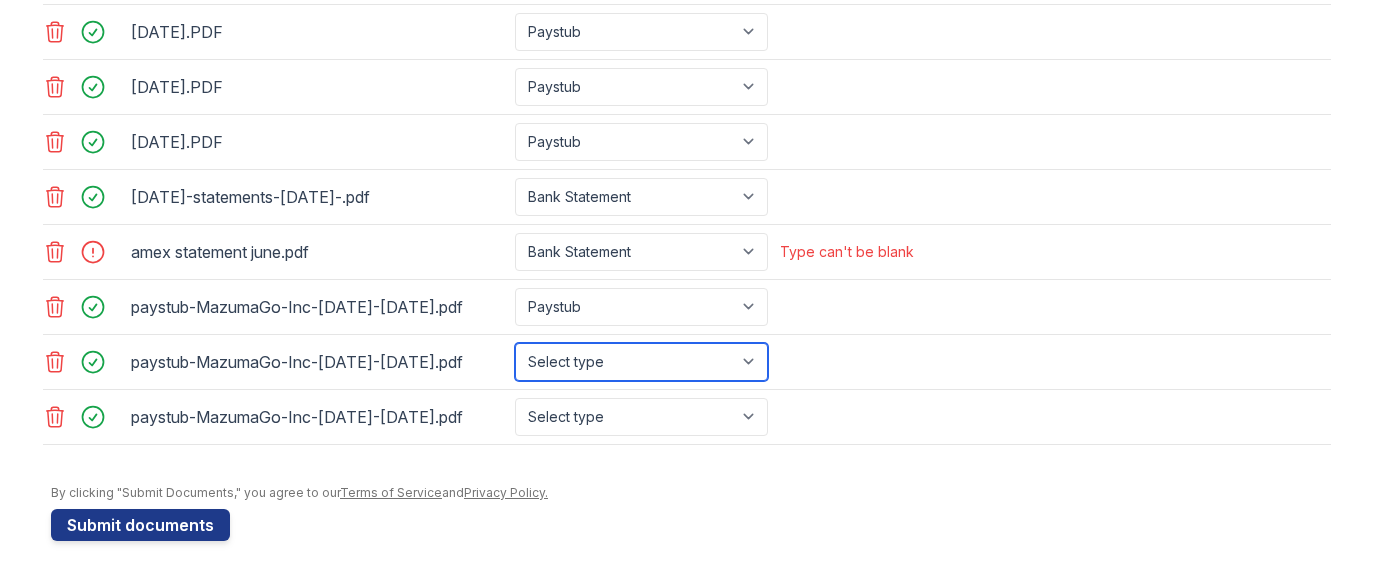 click on "Select type
Paystub
Bank Statement
Offer Letter
Tax Documents
Benefit Award Letter
Investment Account Statement
Other" at bounding box center (641, 362) 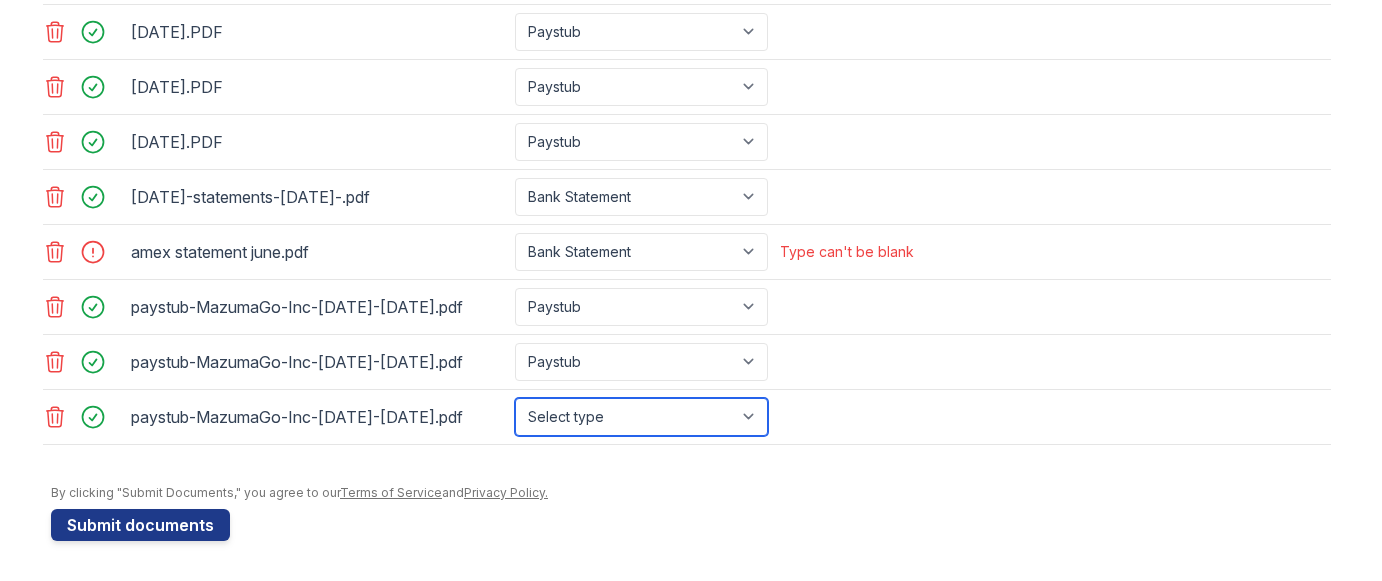 click on "Select type
Paystub
Bank Statement
Offer Letter
Tax Documents
Benefit Award Letter
Investment Account Statement
Other" at bounding box center (641, 417) 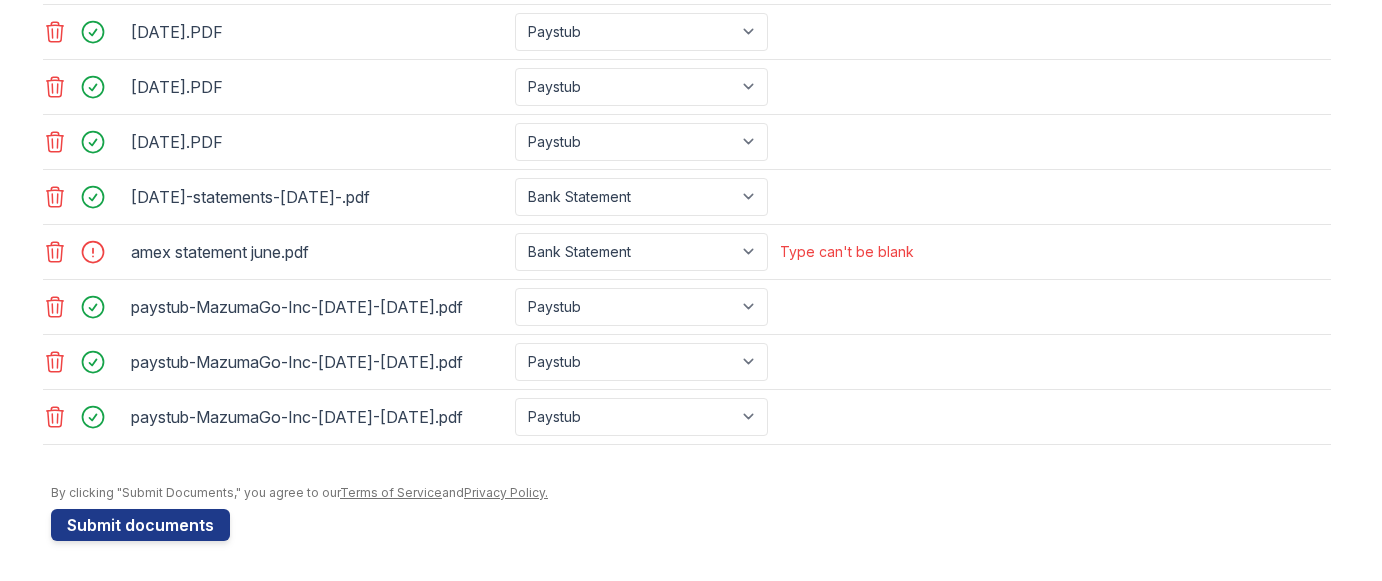 click on "paystub-MazumaGo-Inc-20250716-20250731.pdf
Select type
Paystub
Bank Statement
Offer Letter
Tax Documents
Benefit Award Letter
Investment Account Statement
Other" at bounding box center (687, 417) 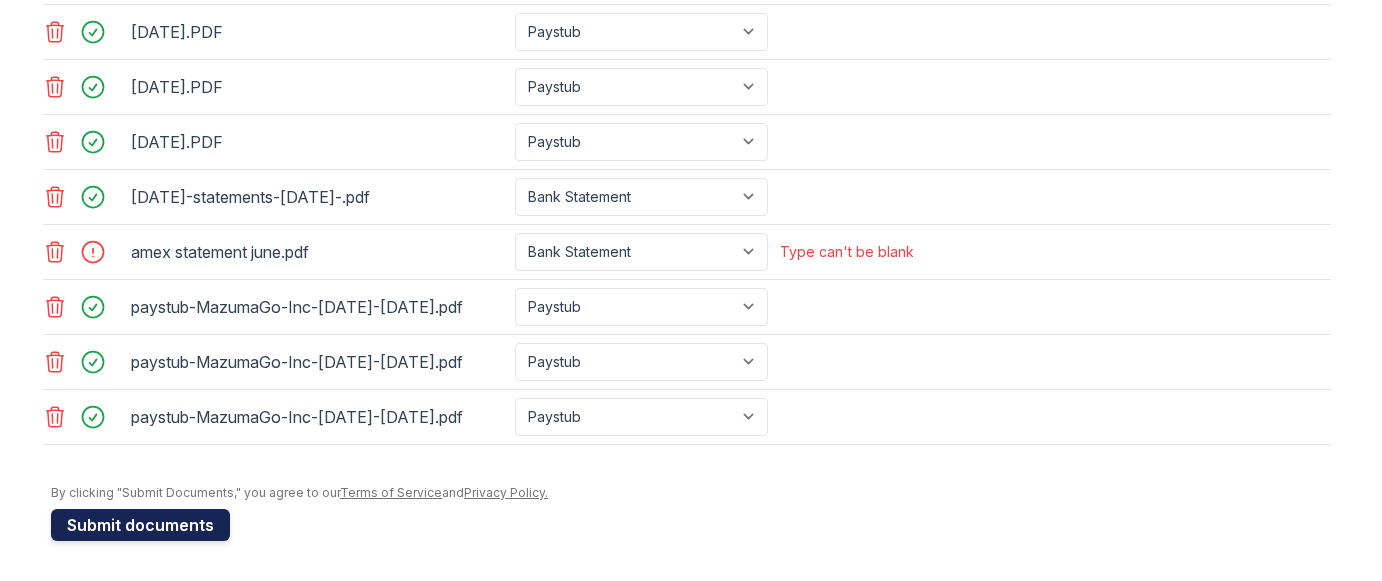 click on "Submit documents" at bounding box center [140, 525] 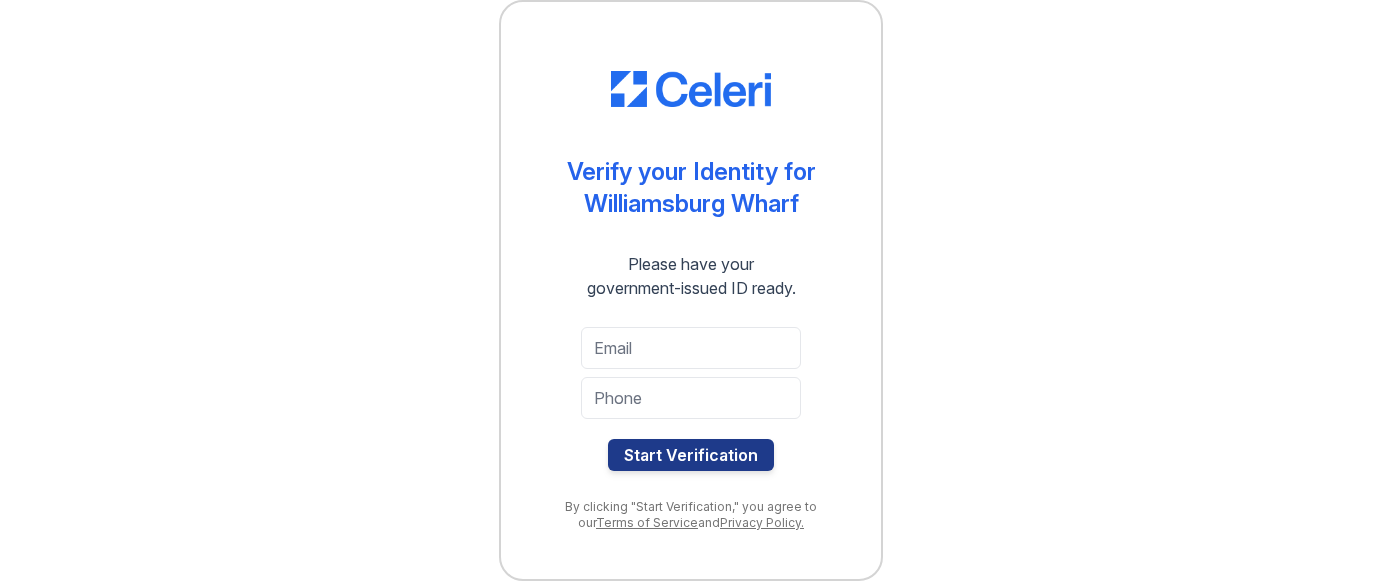scroll, scrollTop: 0, scrollLeft: 0, axis: both 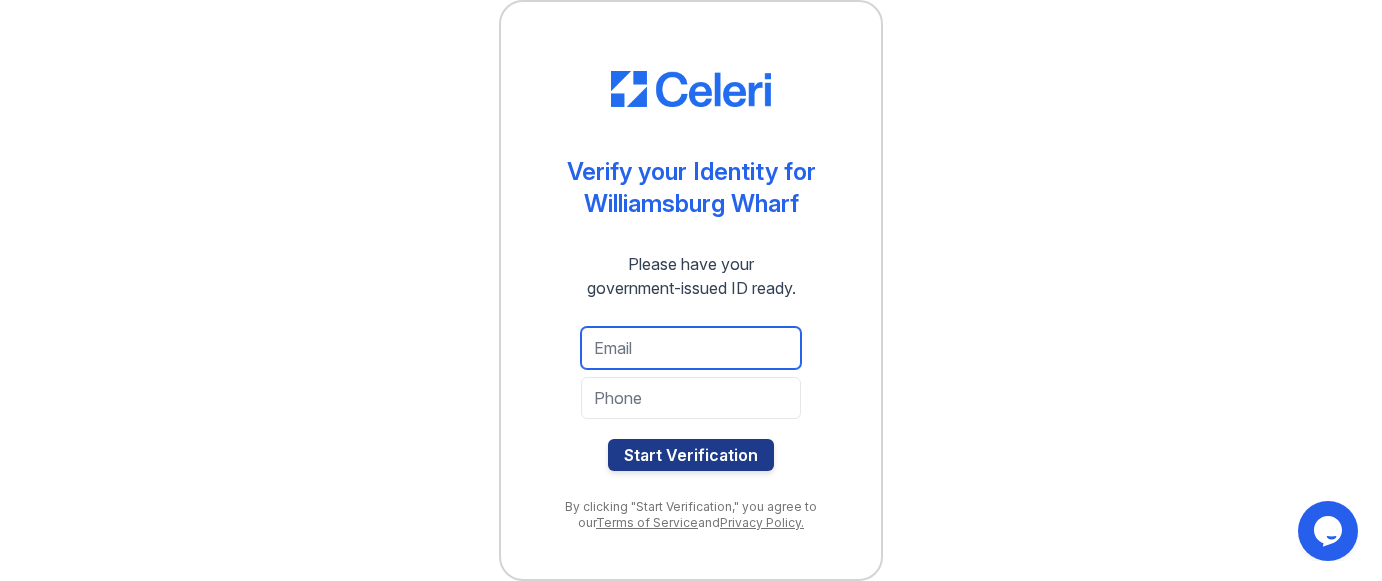 click at bounding box center (691, 348) 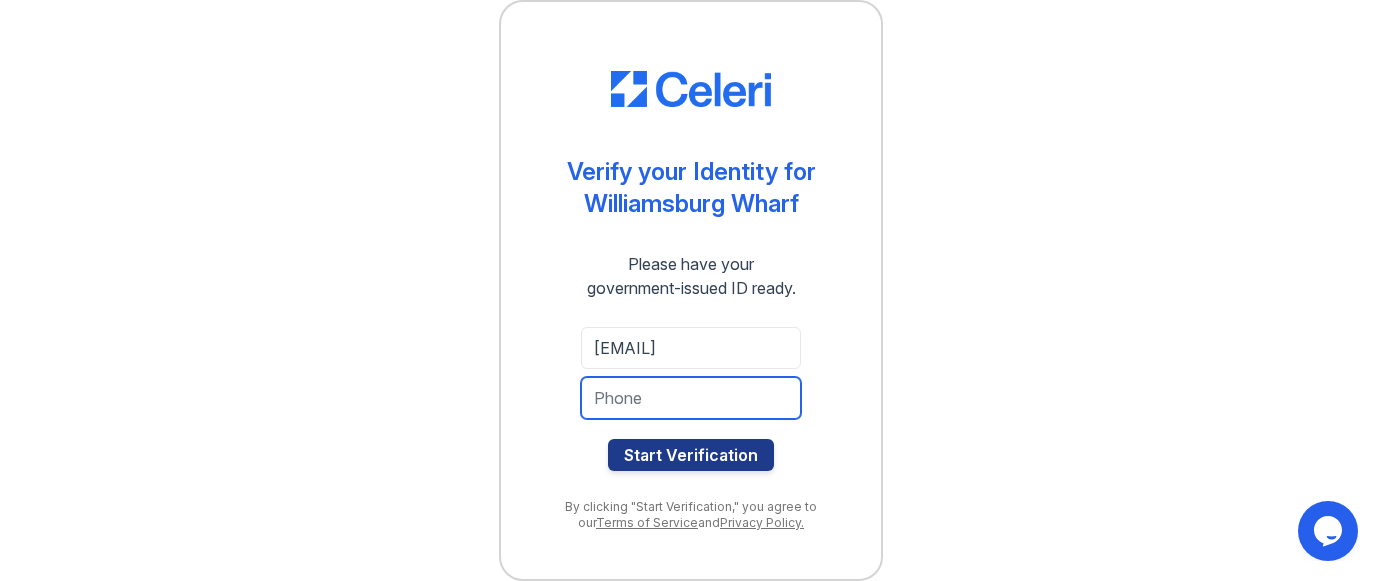 click at bounding box center [691, 398] 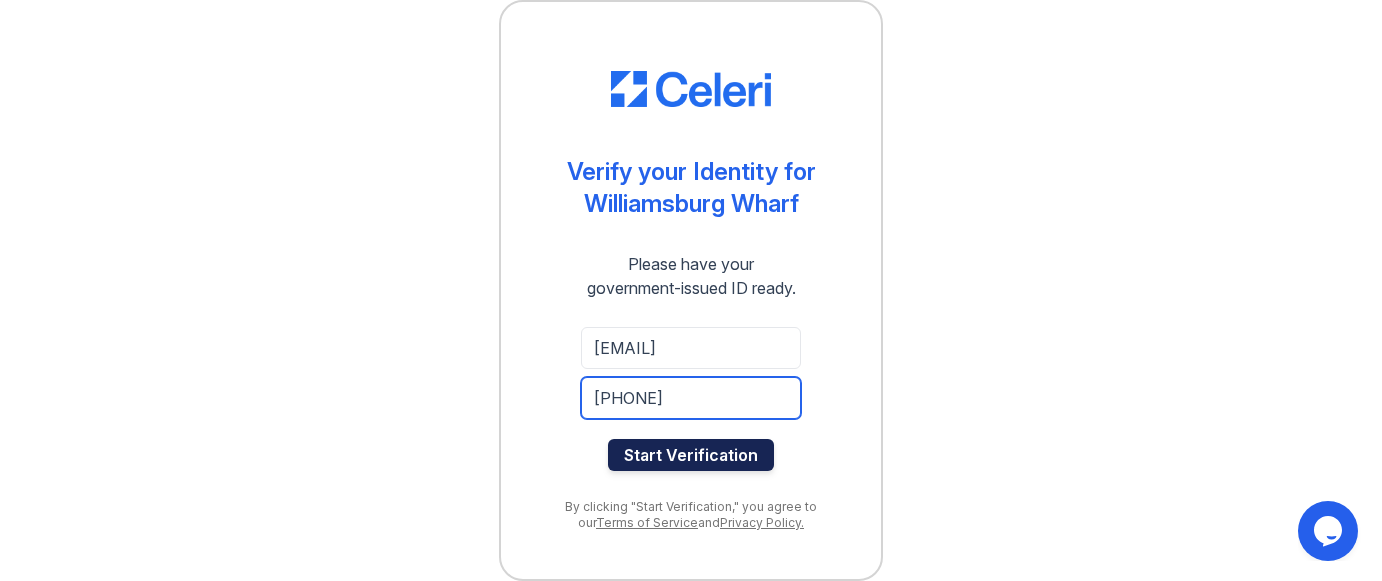 type on "[PHONE]" 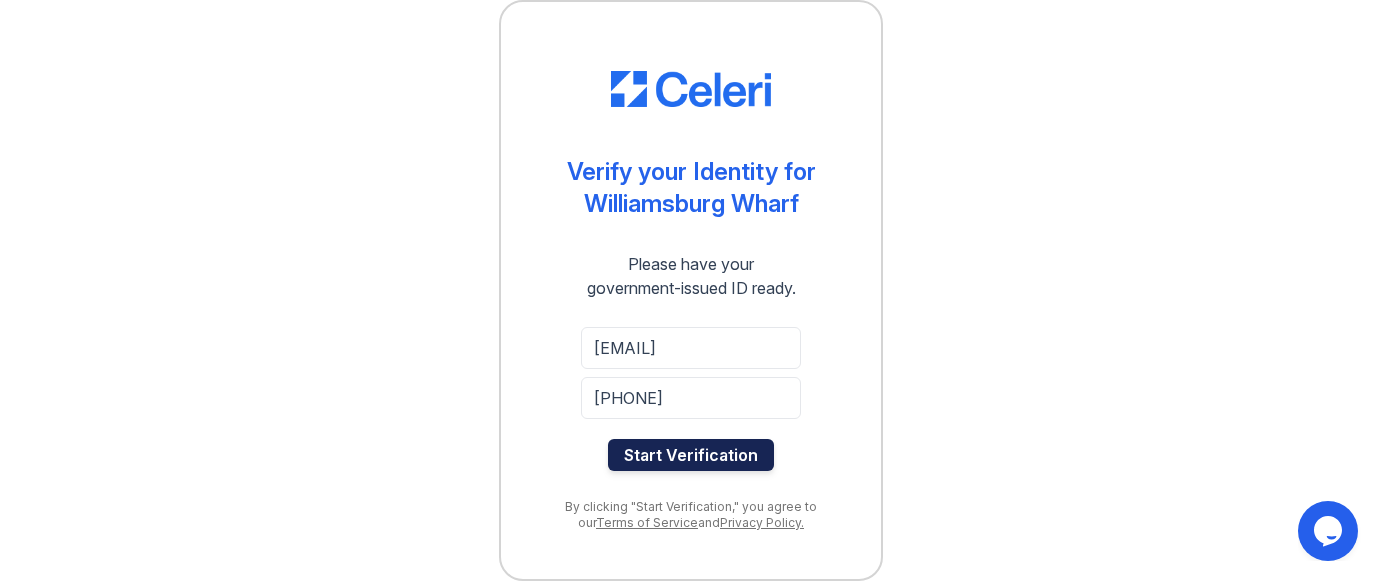click on "Start Verification" at bounding box center [691, 455] 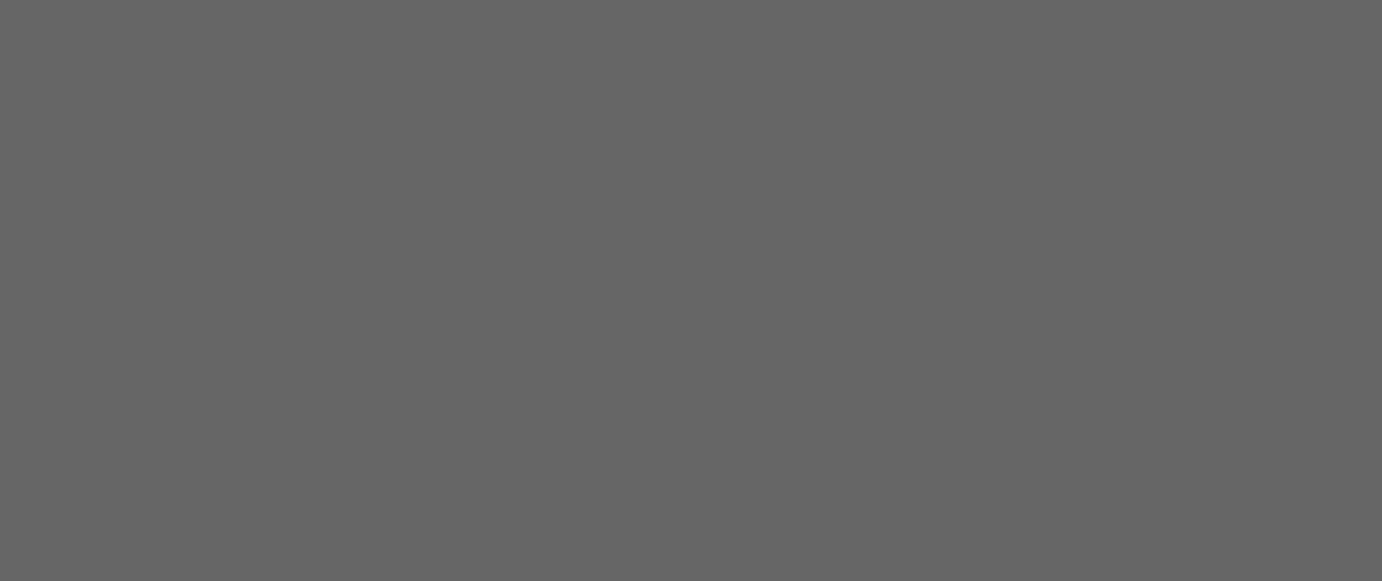 scroll, scrollTop: 0, scrollLeft: 0, axis: both 